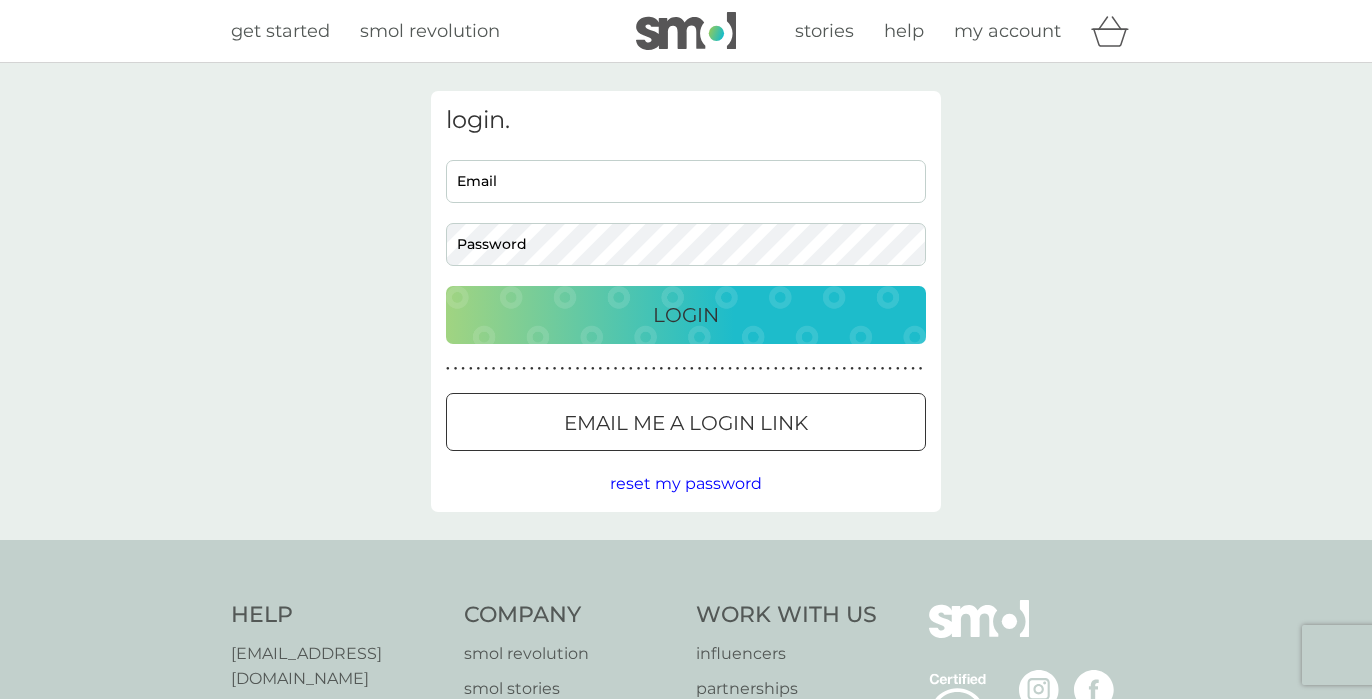 scroll, scrollTop: 0, scrollLeft: 0, axis: both 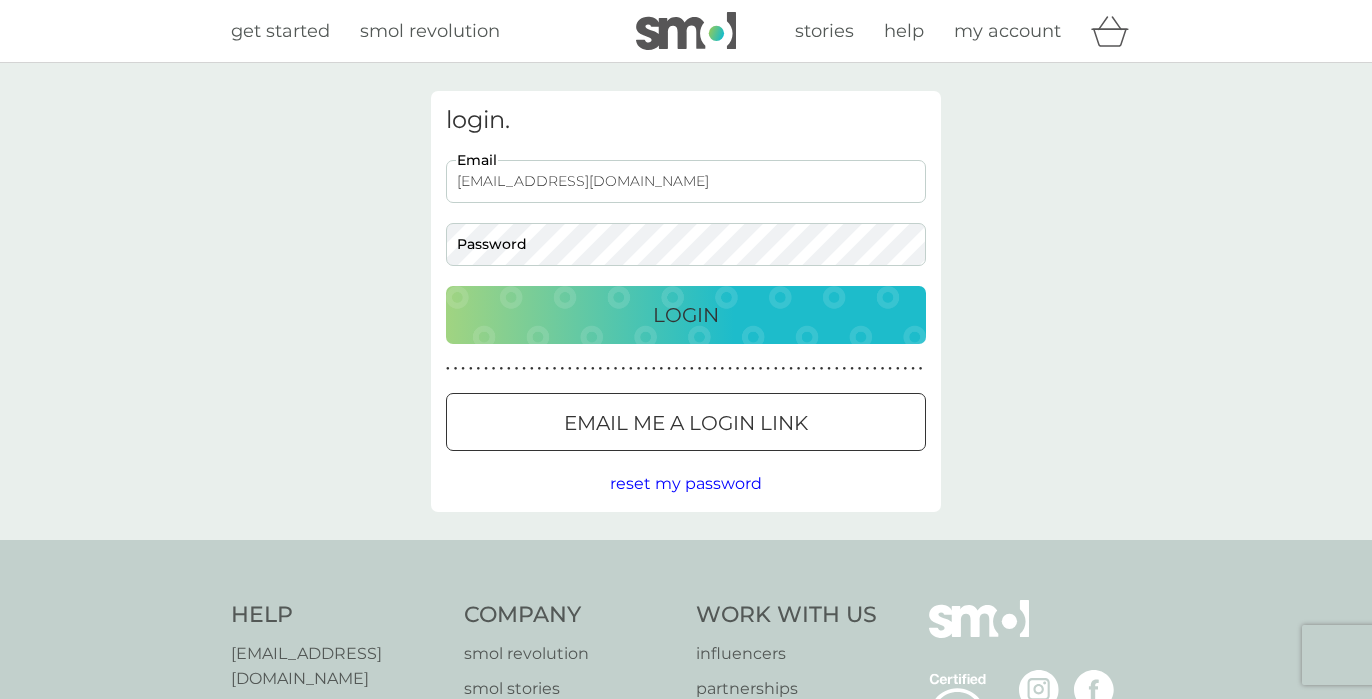 type on "[EMAIL_ADDRESS][DOMAIN_NAME]" 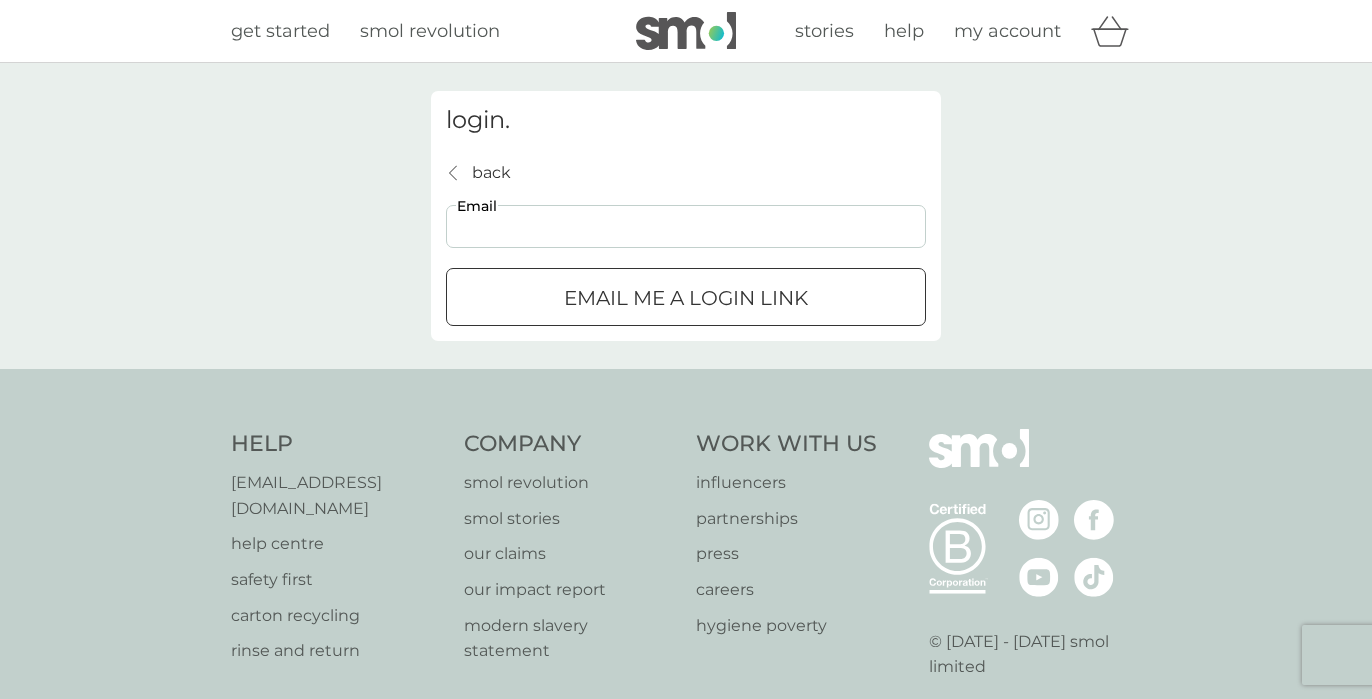 click on "Email" at bounding box center [686, 226] 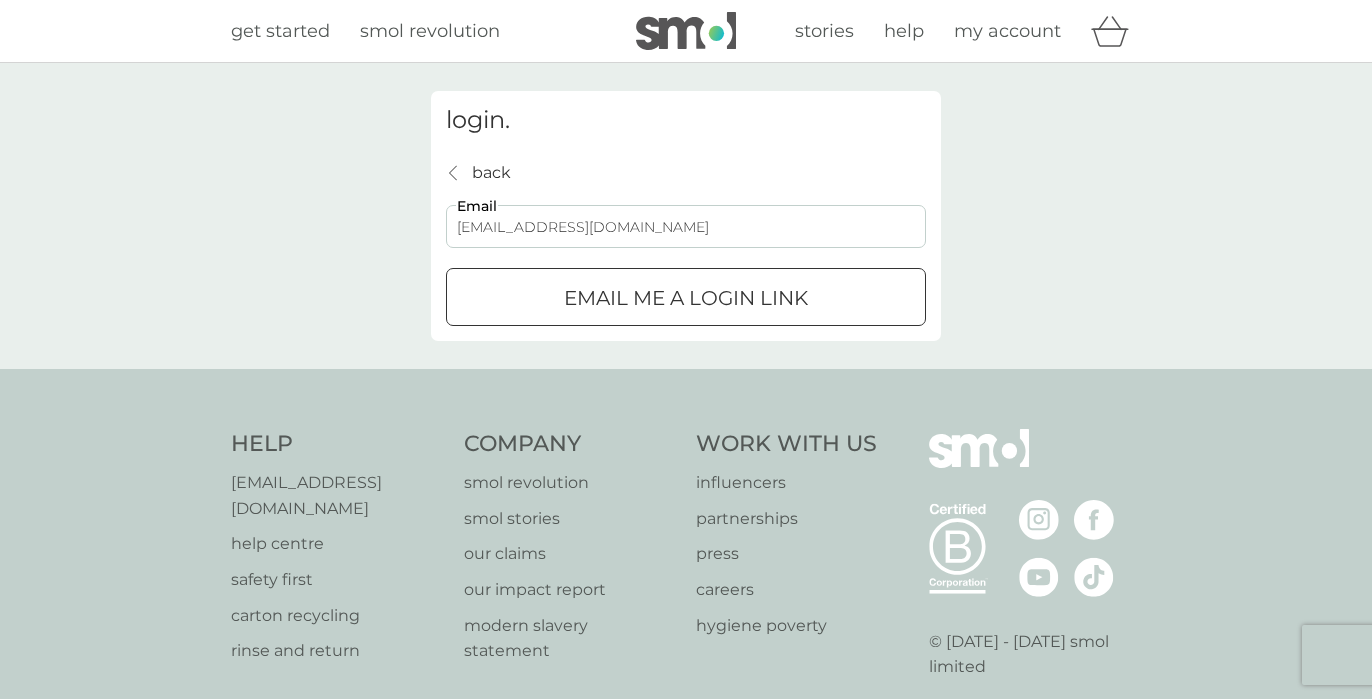 type on "mealwe@yahoo.co.uk" 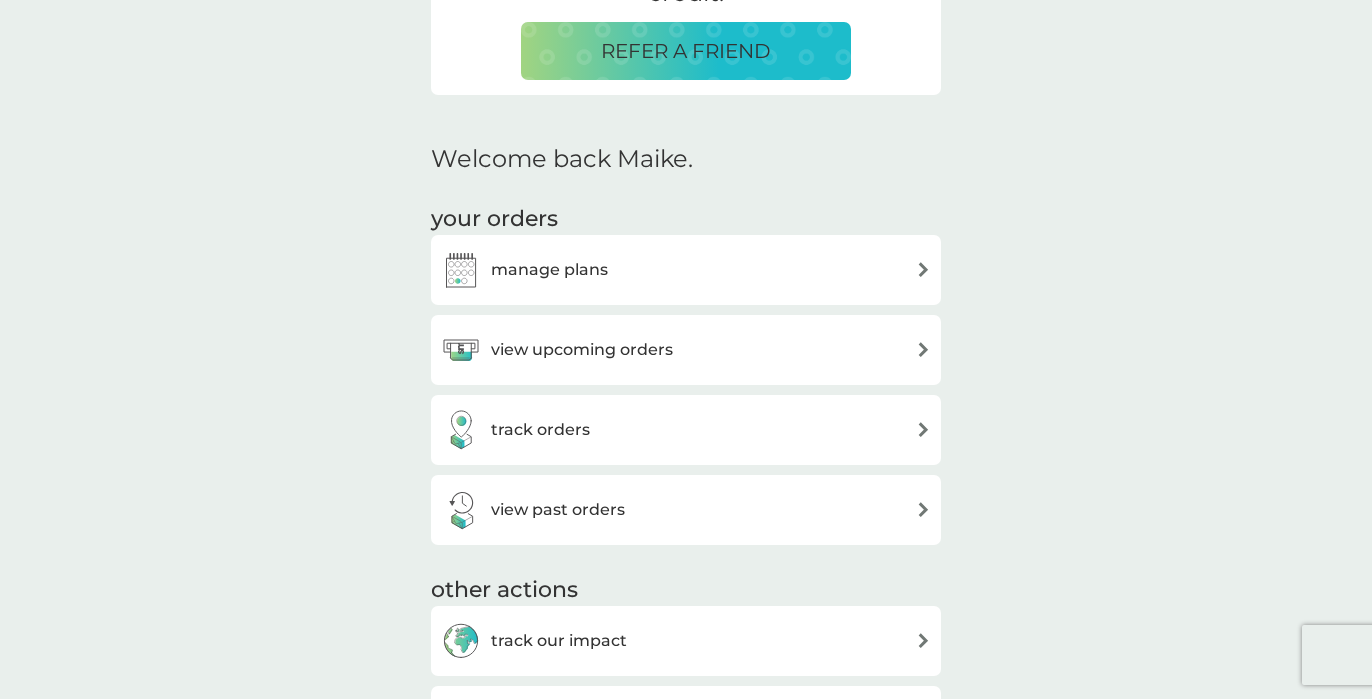 scroll, scrollTop: 532, scrollLeft: 0, axis: vertical 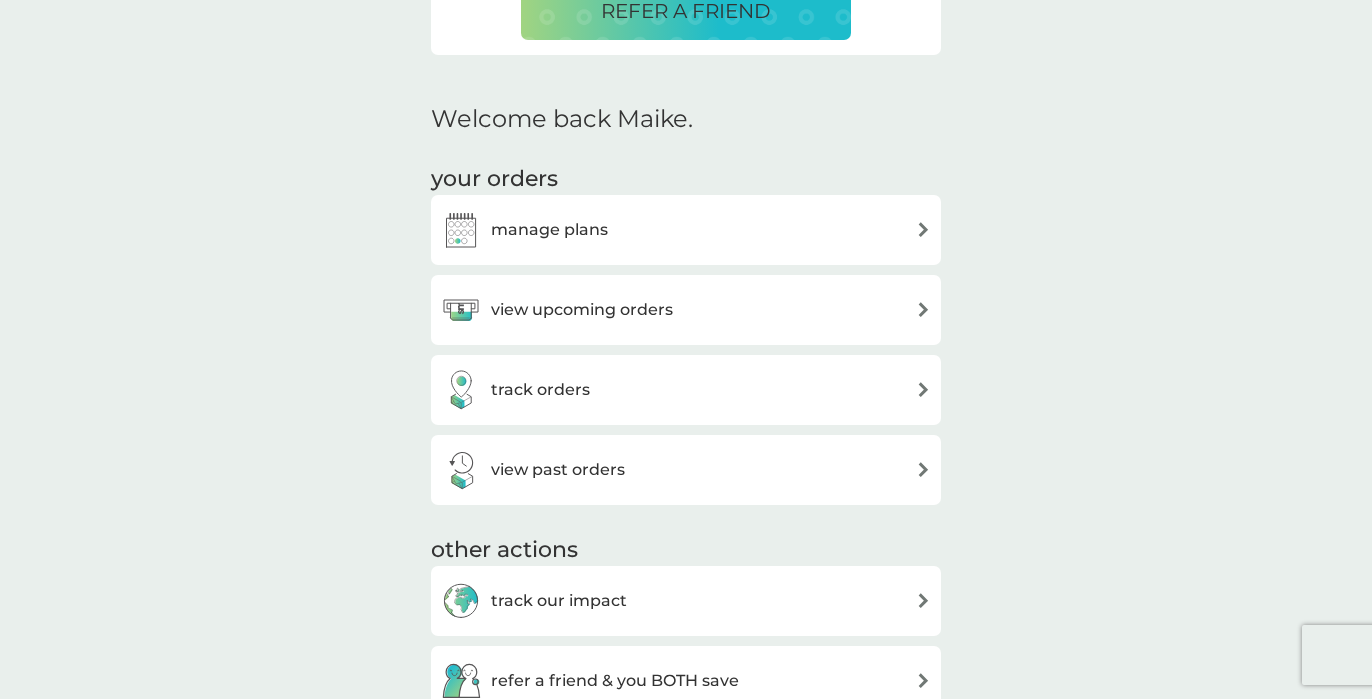 click on "track orders" at bounding box center [540, 390] 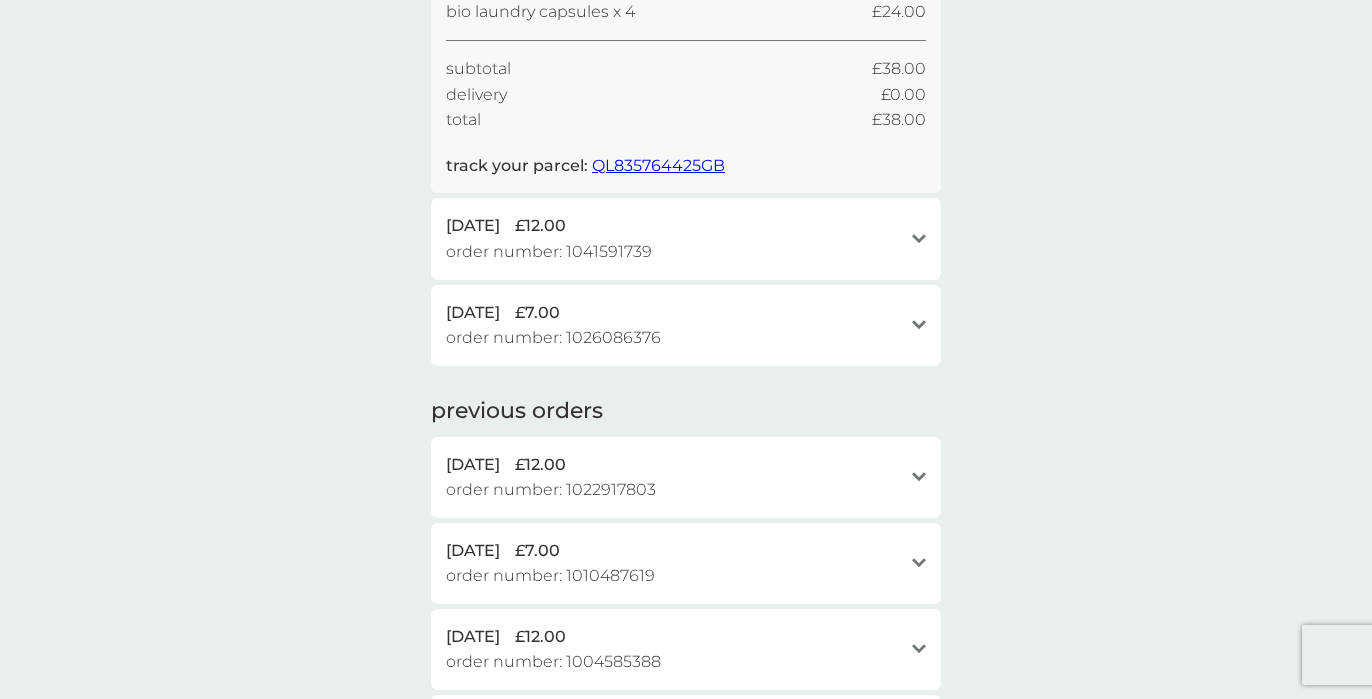 scroll, scrollTop: 317, scrollLeft: 0, axis: vertical 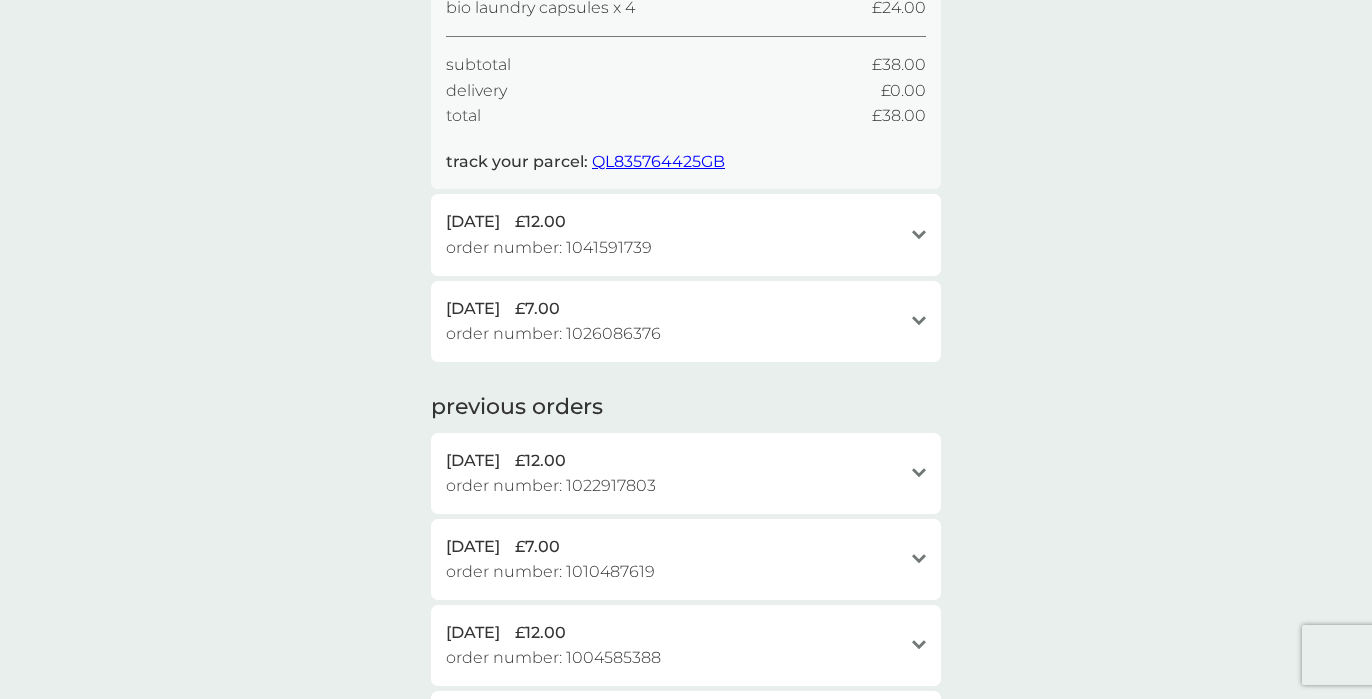 click on "open" 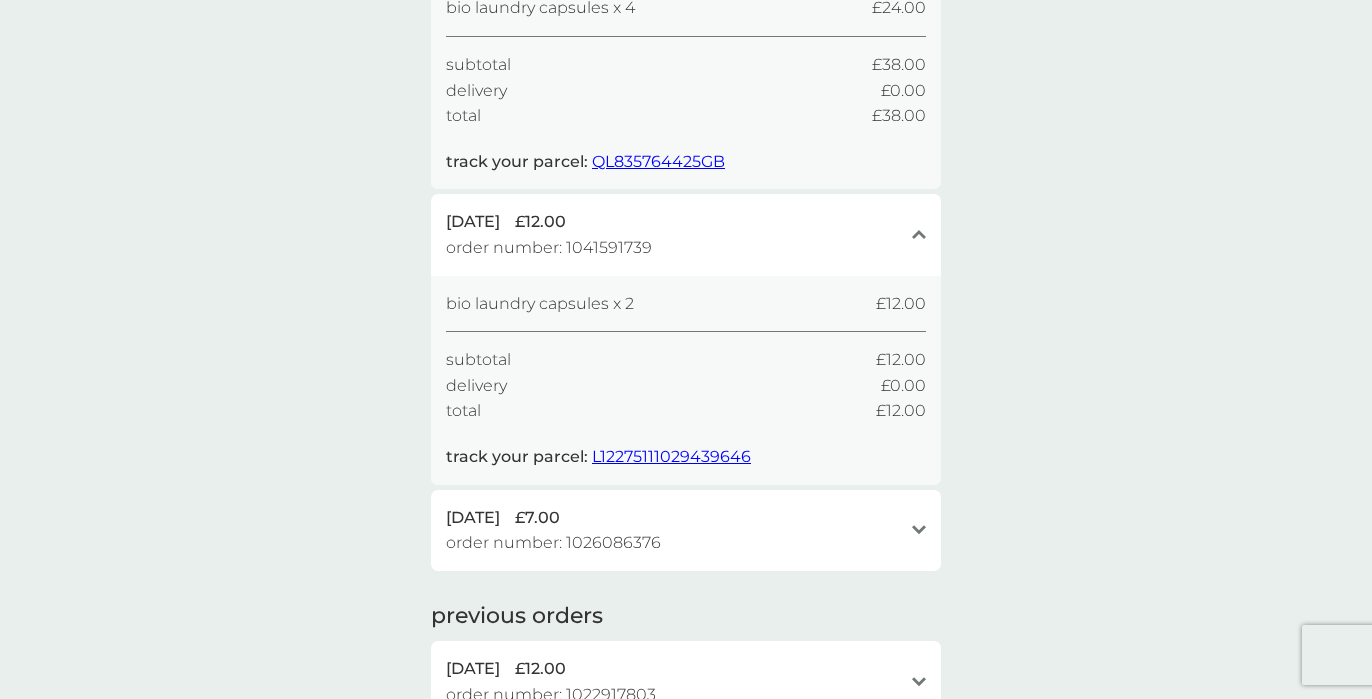 click 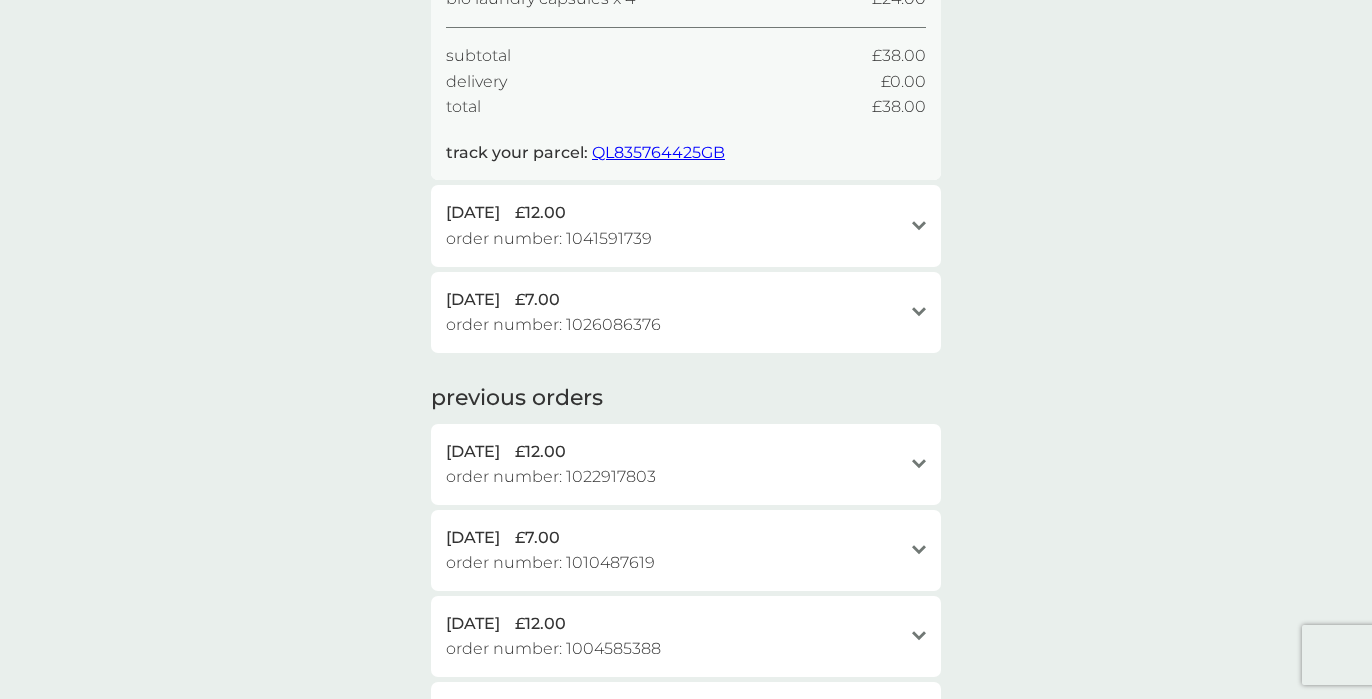 scroll, scrollTop: 331, scrollLeft: 0, axis: vertical 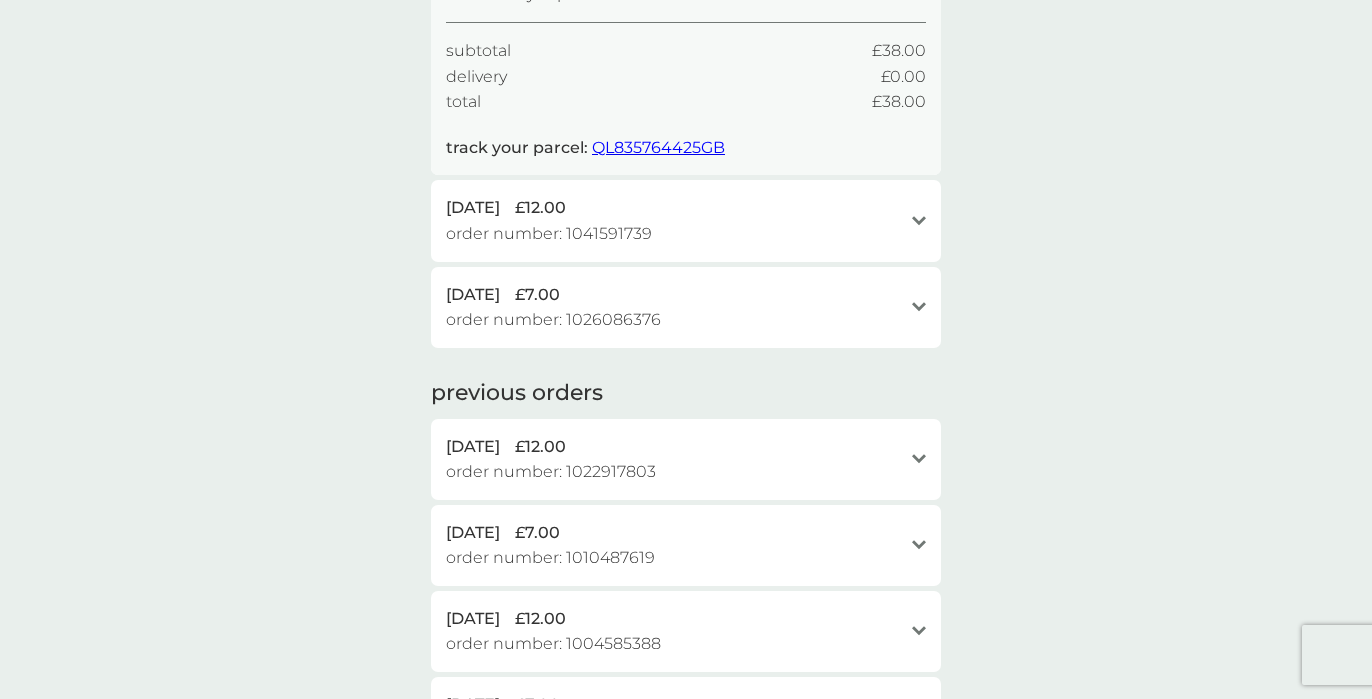 click on "open" 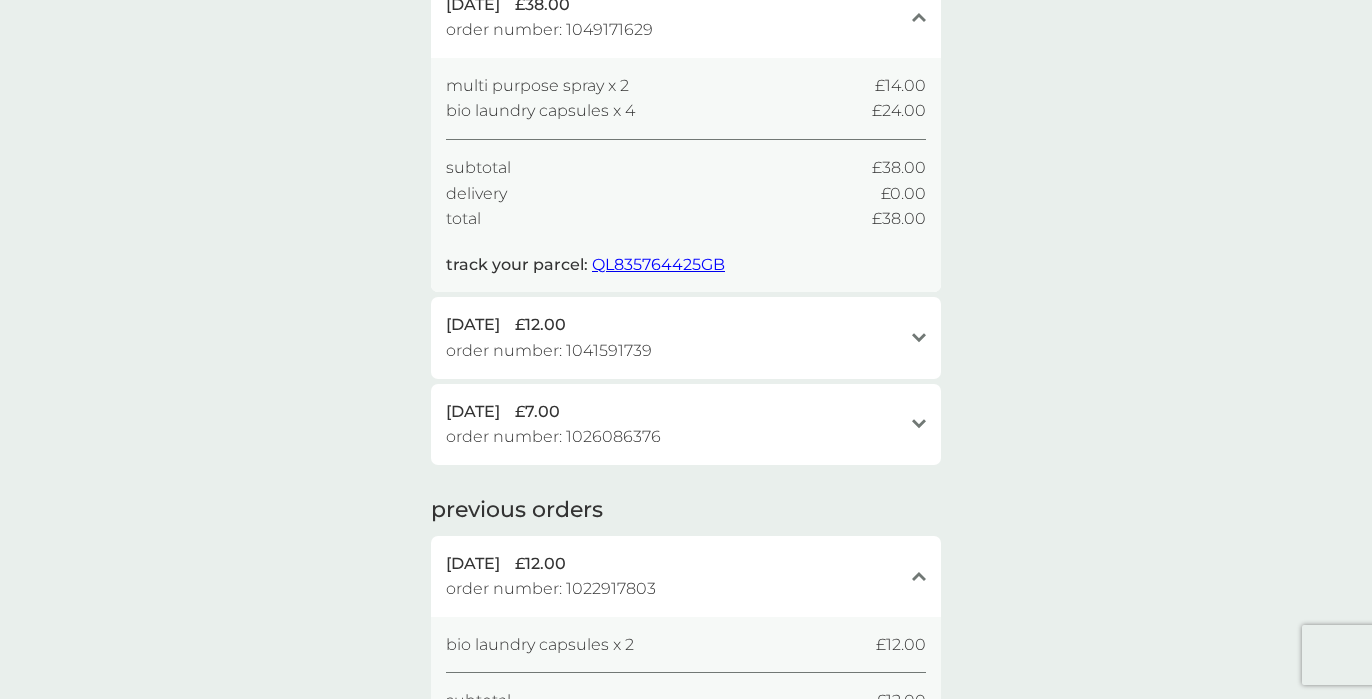 scroll, scrollTop: 180, scrollLeft: 0, axis: vertical 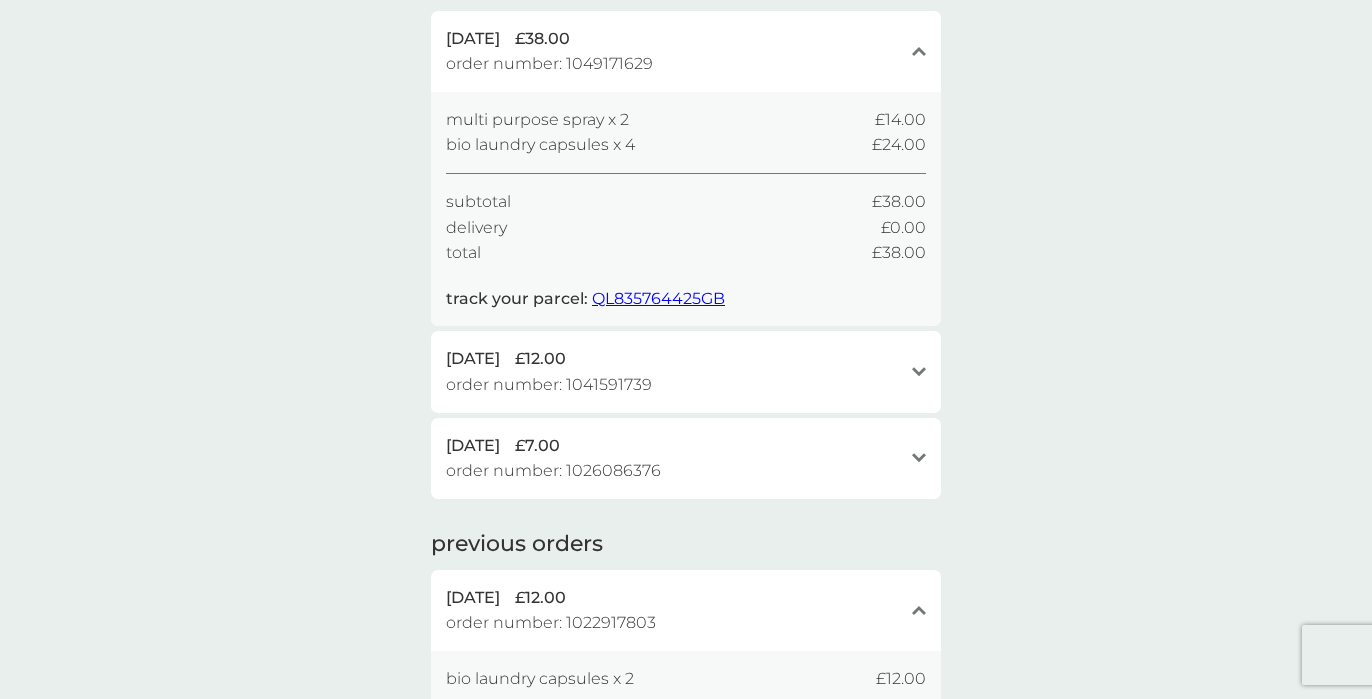 click on "open" at bounding box center [919, 458] 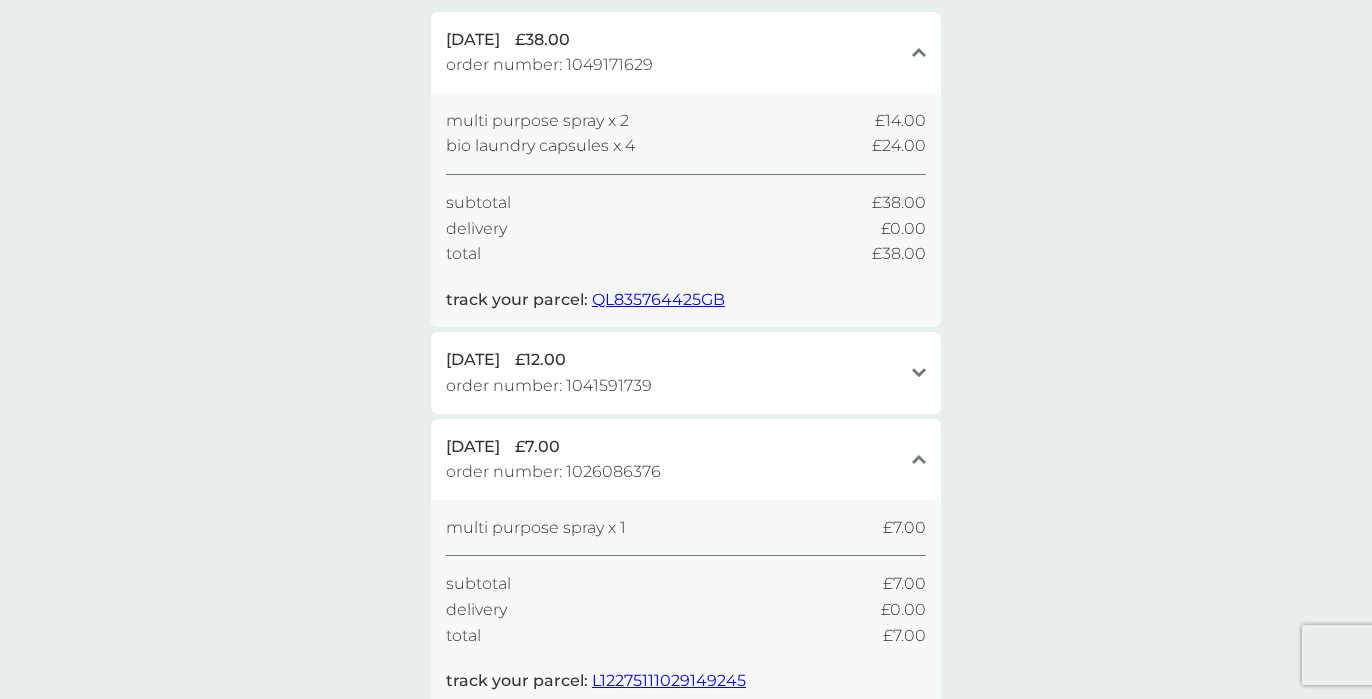 scroll, scrollTop: 186, scrollLeft: 0, axis: vertical 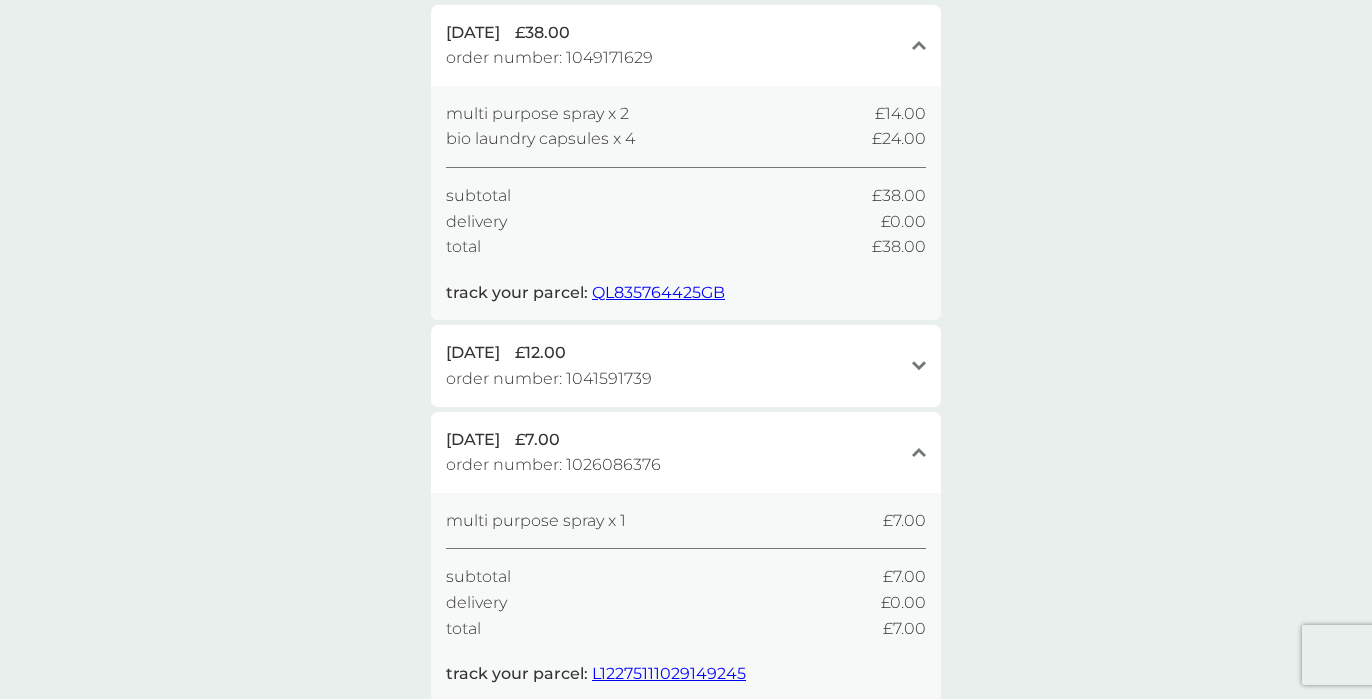 click on "open" at bounding box center (919, 366) 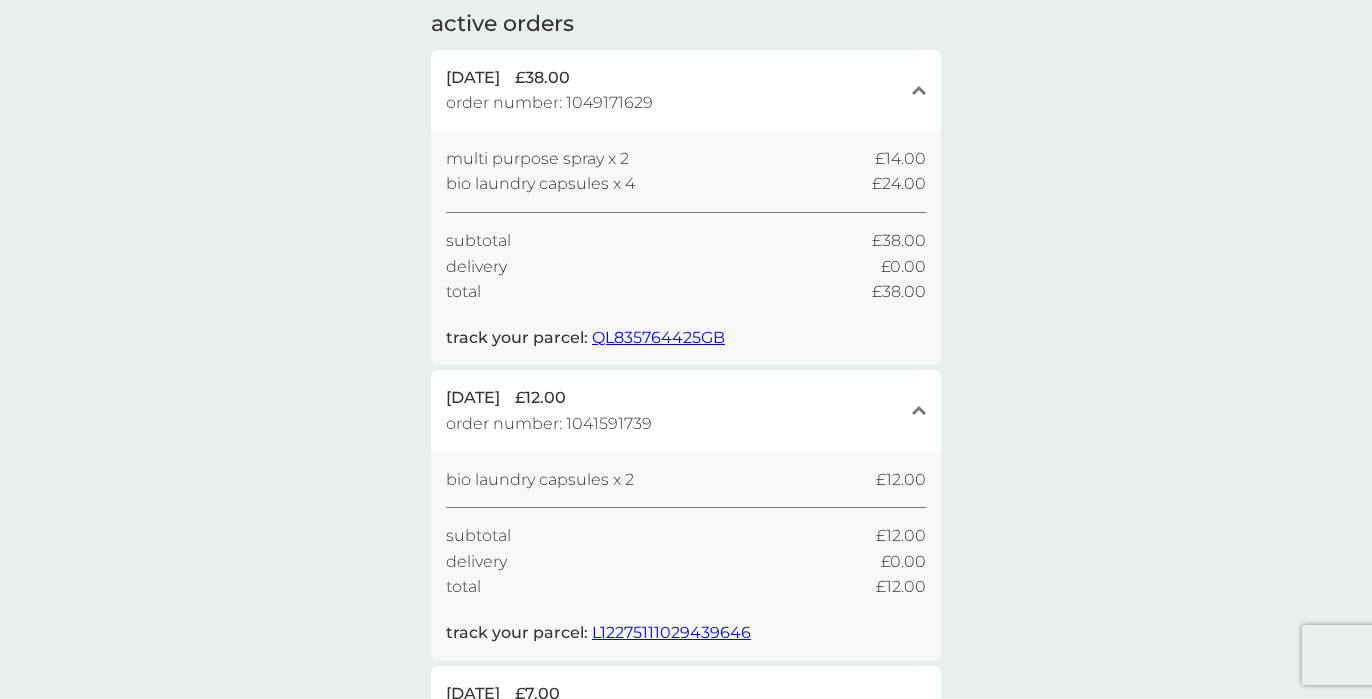 scroll, scrollTop: 127, scrollLeft: 0, axis: vertical 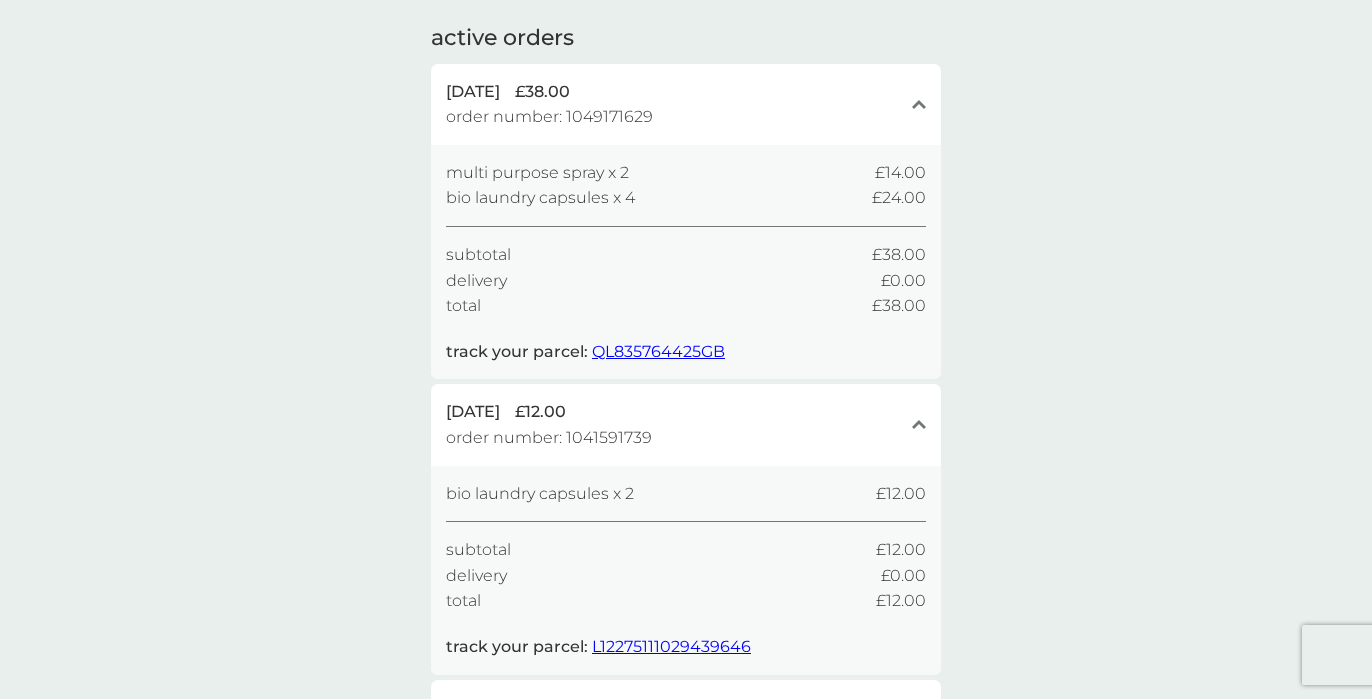 click on "close" at bounding box center [919, 104] 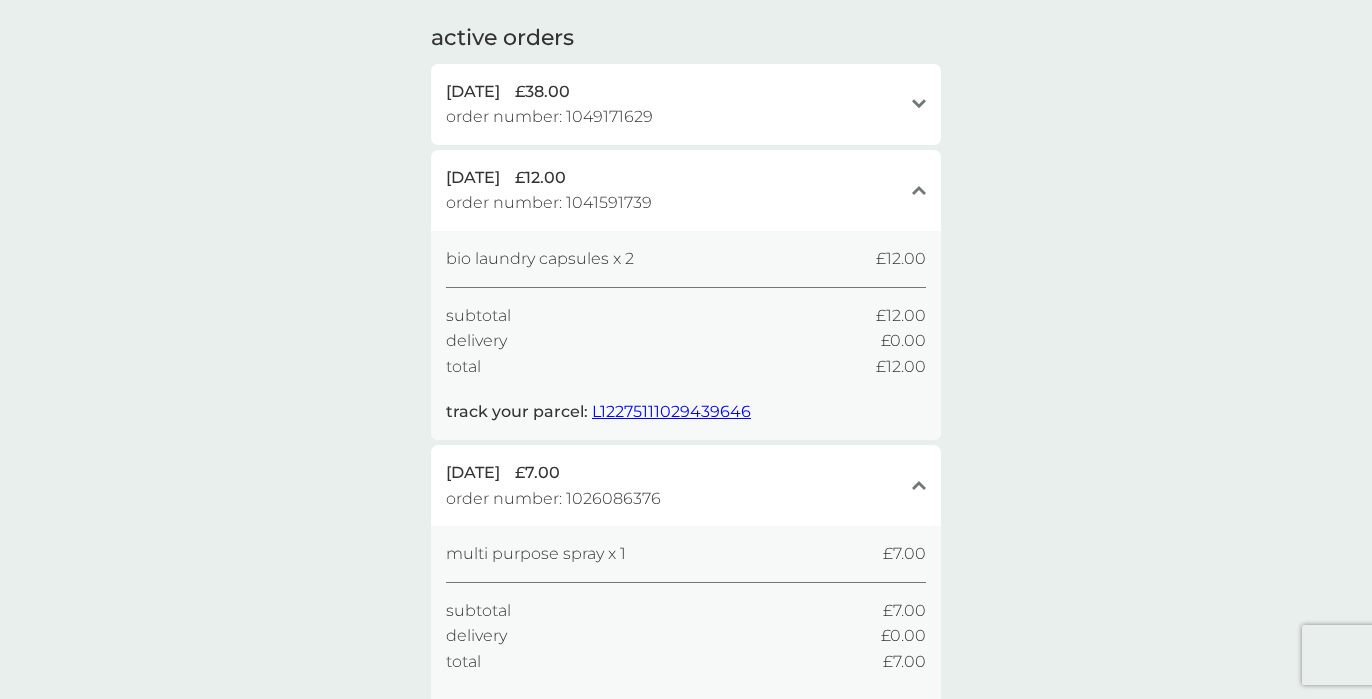 scroll, scrollTop: 0, scrollLeft: 0, axis: both 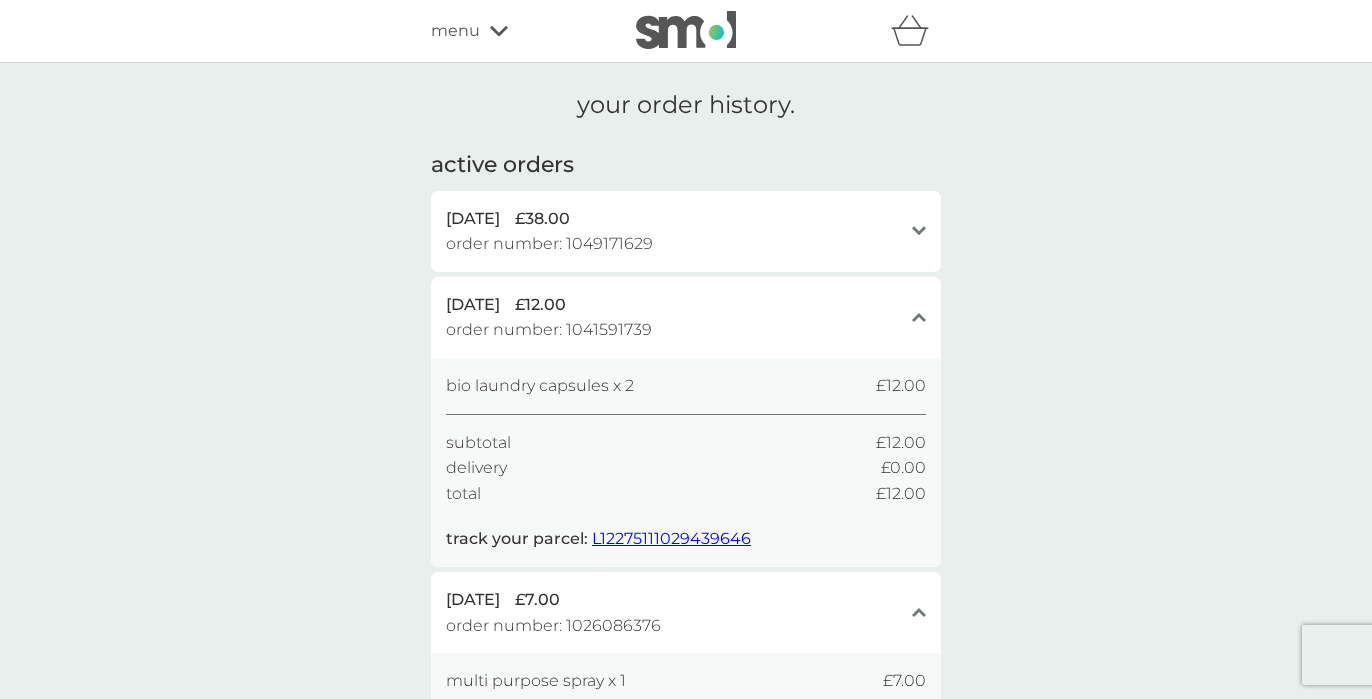click on "menu" at bounding box center [455, 31] 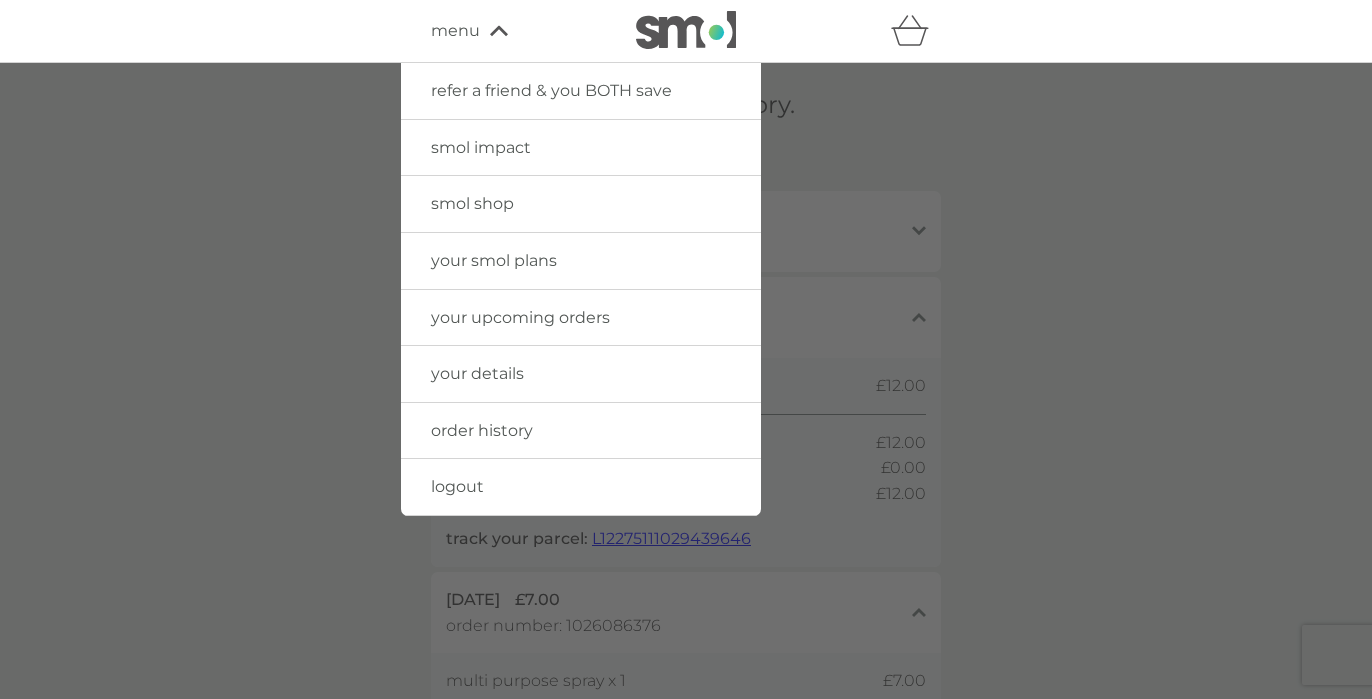 click on "your upcoming orders" at bounding box center (520, 317) 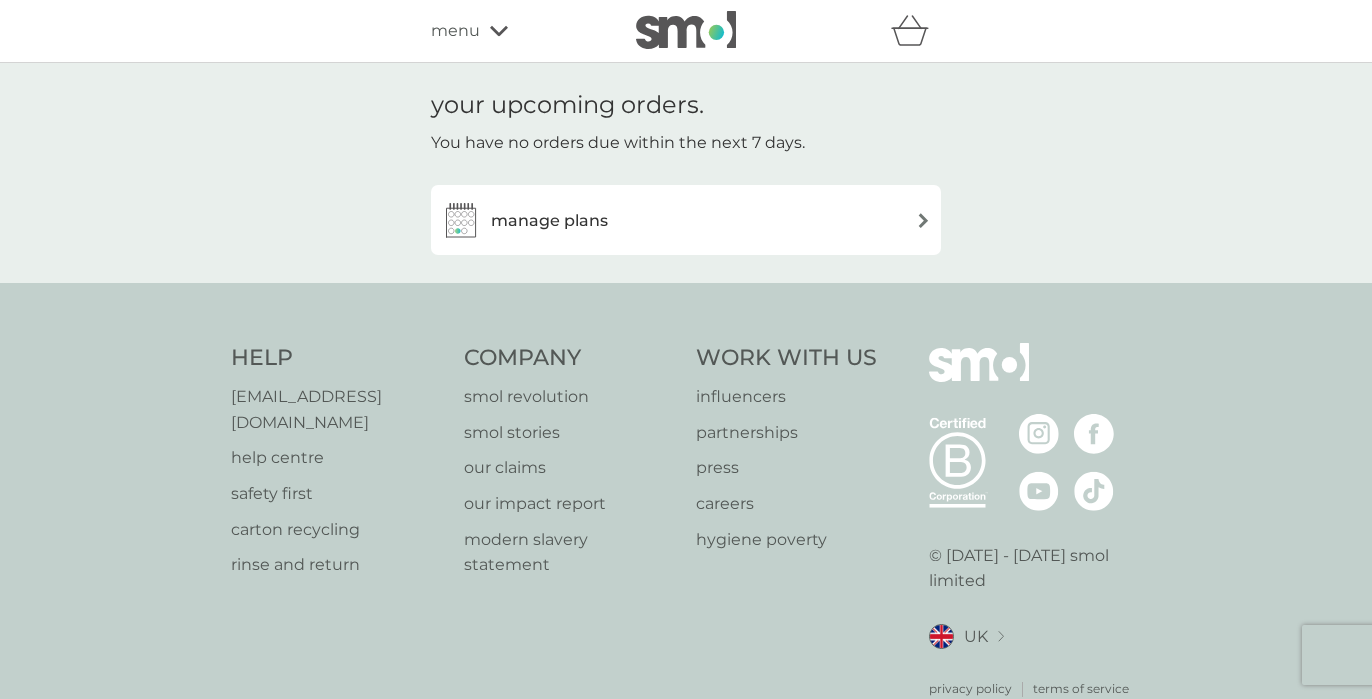 click on "manage plans" at bounding box center (686, 220) 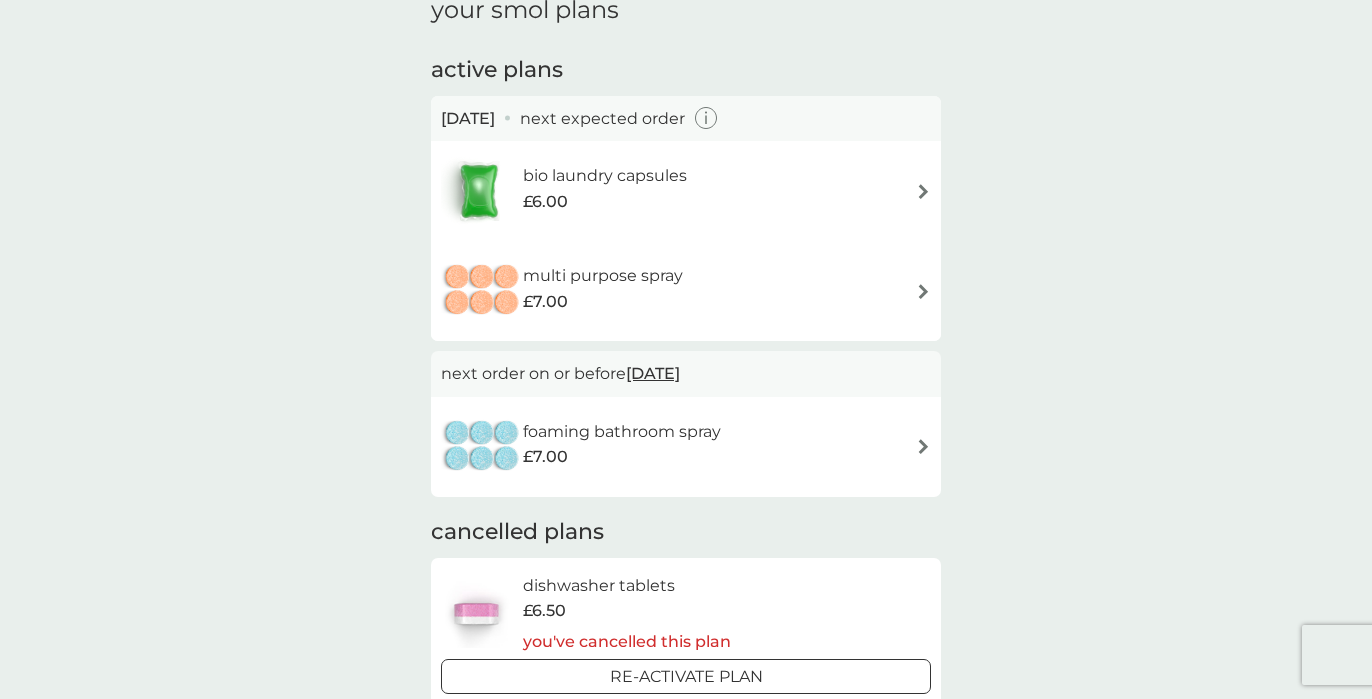 scroll, scrollTop: 89, scrollLeft: 0, axis: vertical 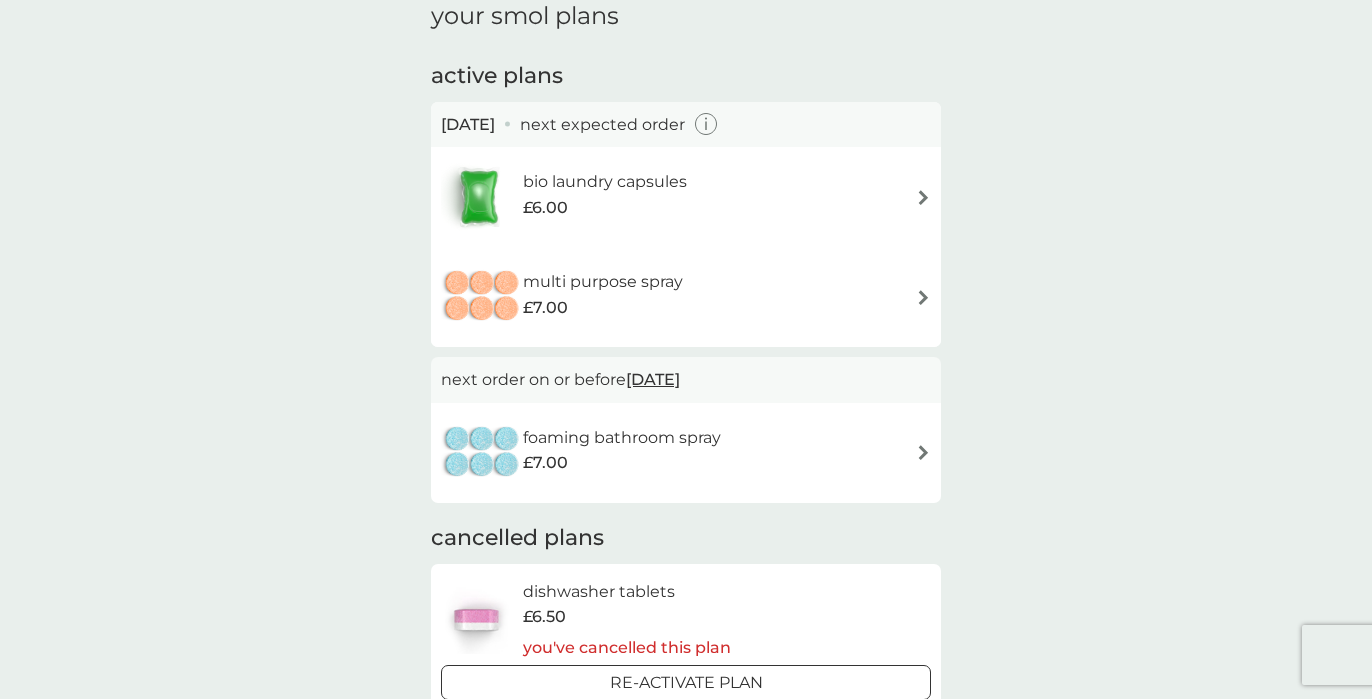 click 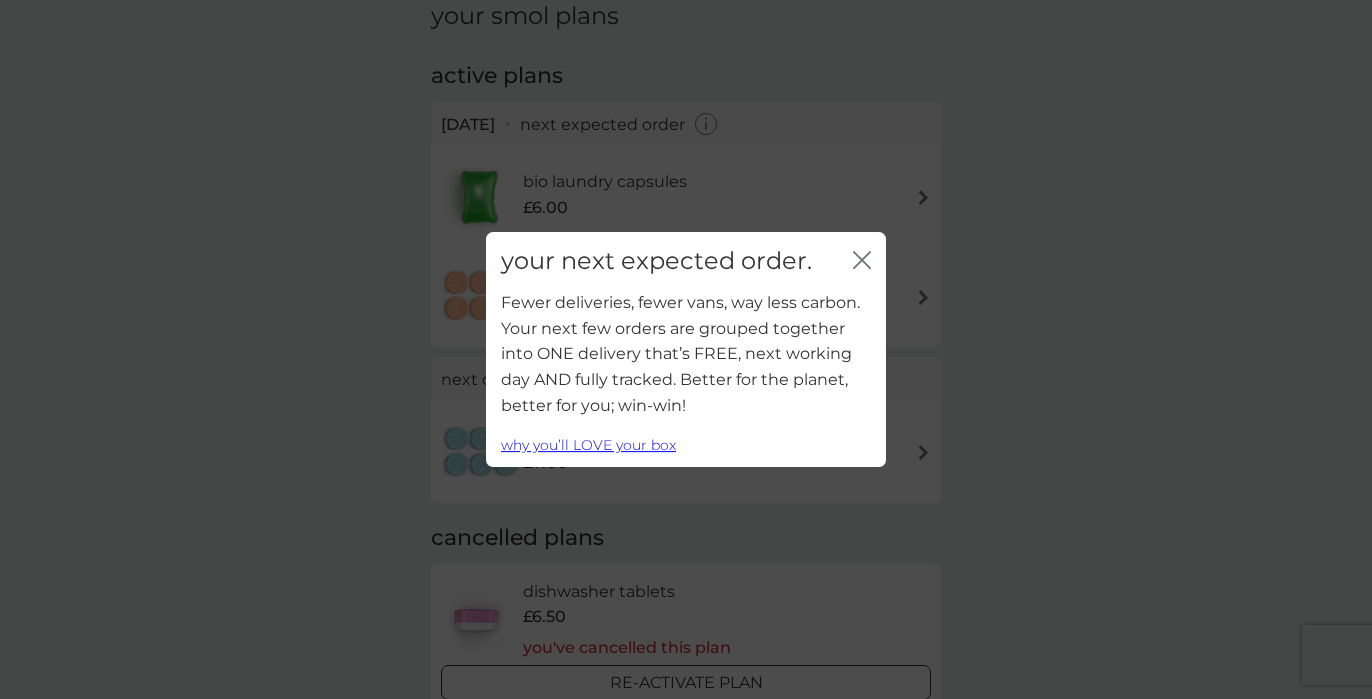 click on "your next expected order. close" at bounding box center (686, 261) 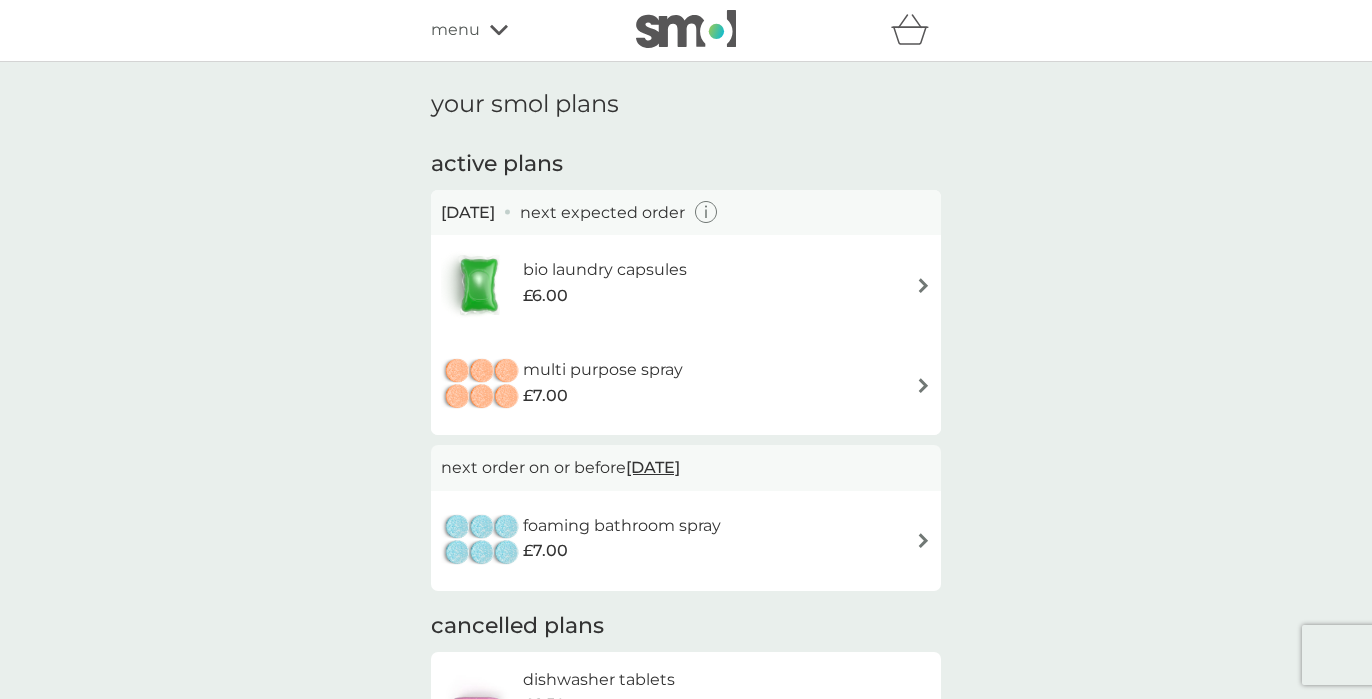scroll, scrollTop: 0, scrollLeft: 0, axis: both 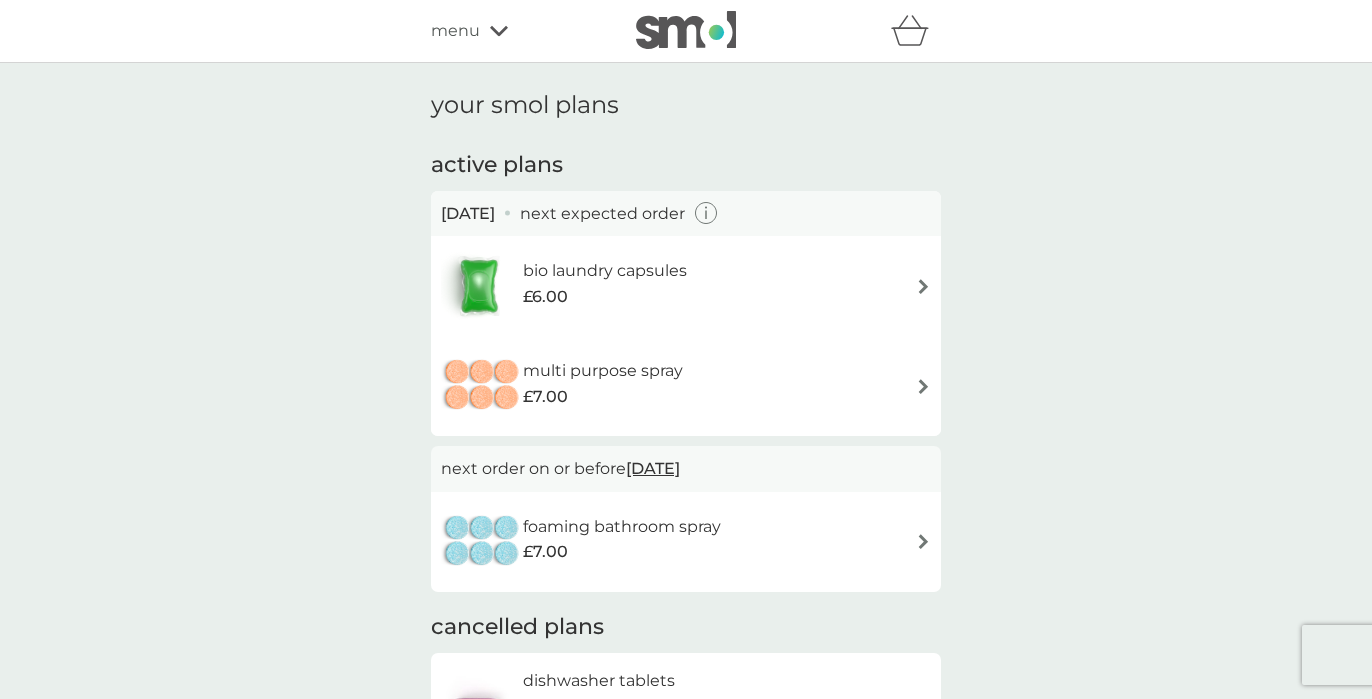 click 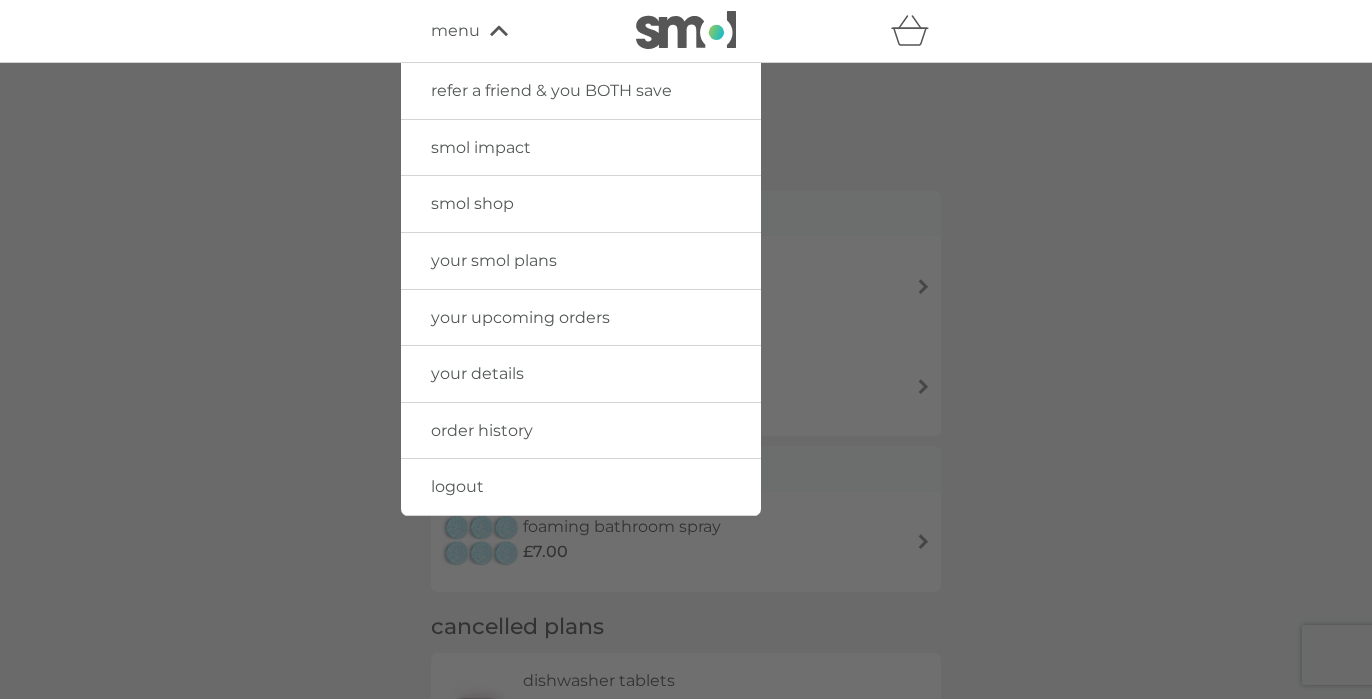 click on "order history" at bounding box center [482, 430] 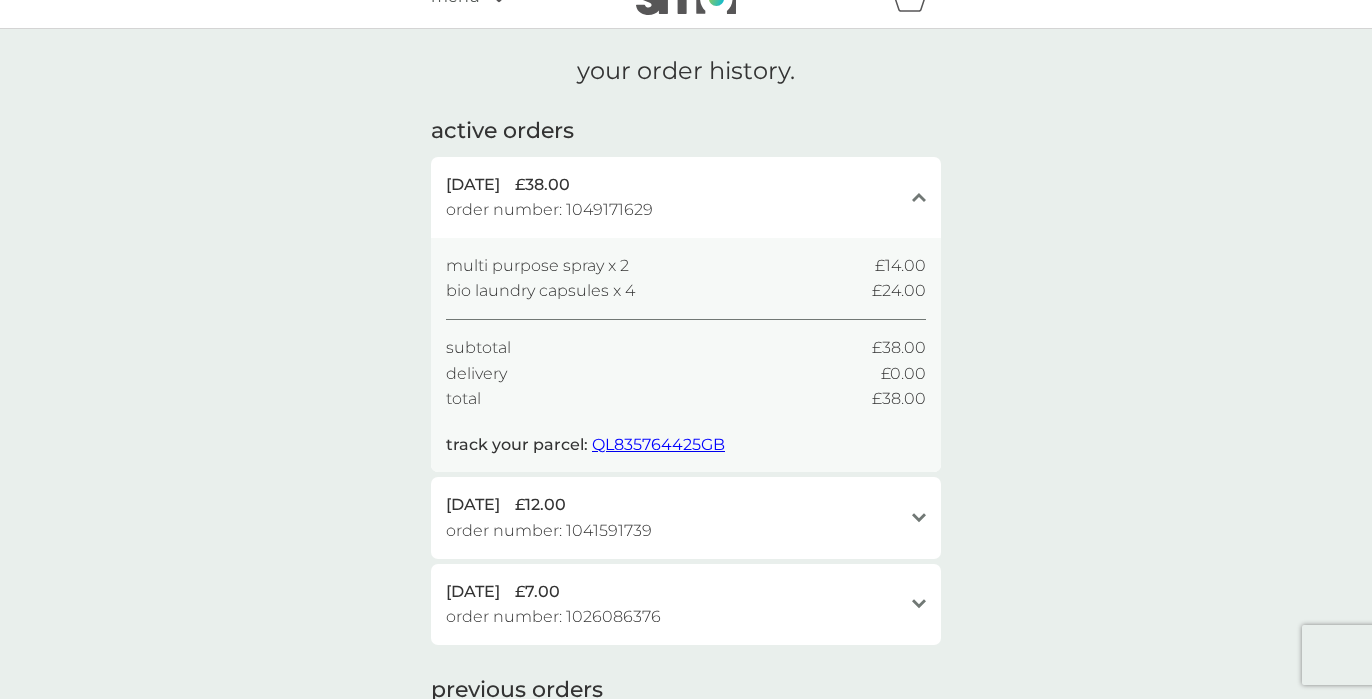 scroll, scrollTop: 38, scrollLeft: 0, axis: vertical 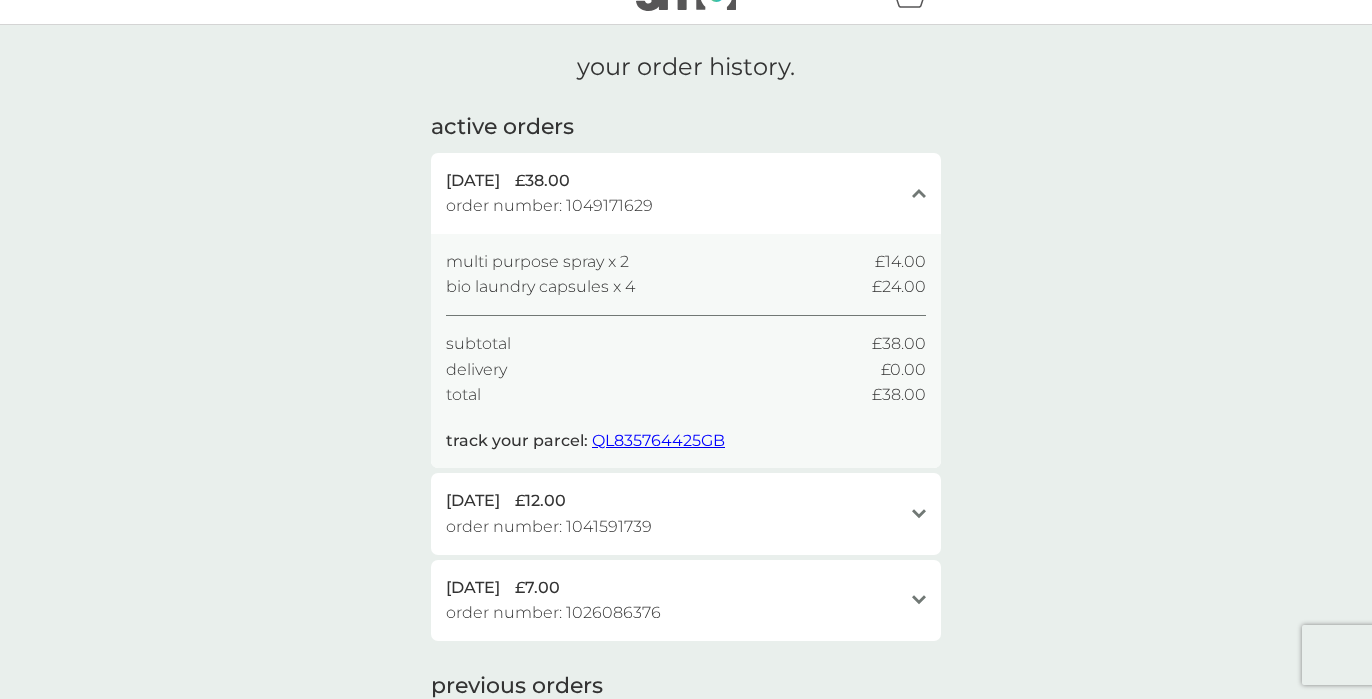 click on "bio laundry capsules x 4" at bounding box center (540, 287) 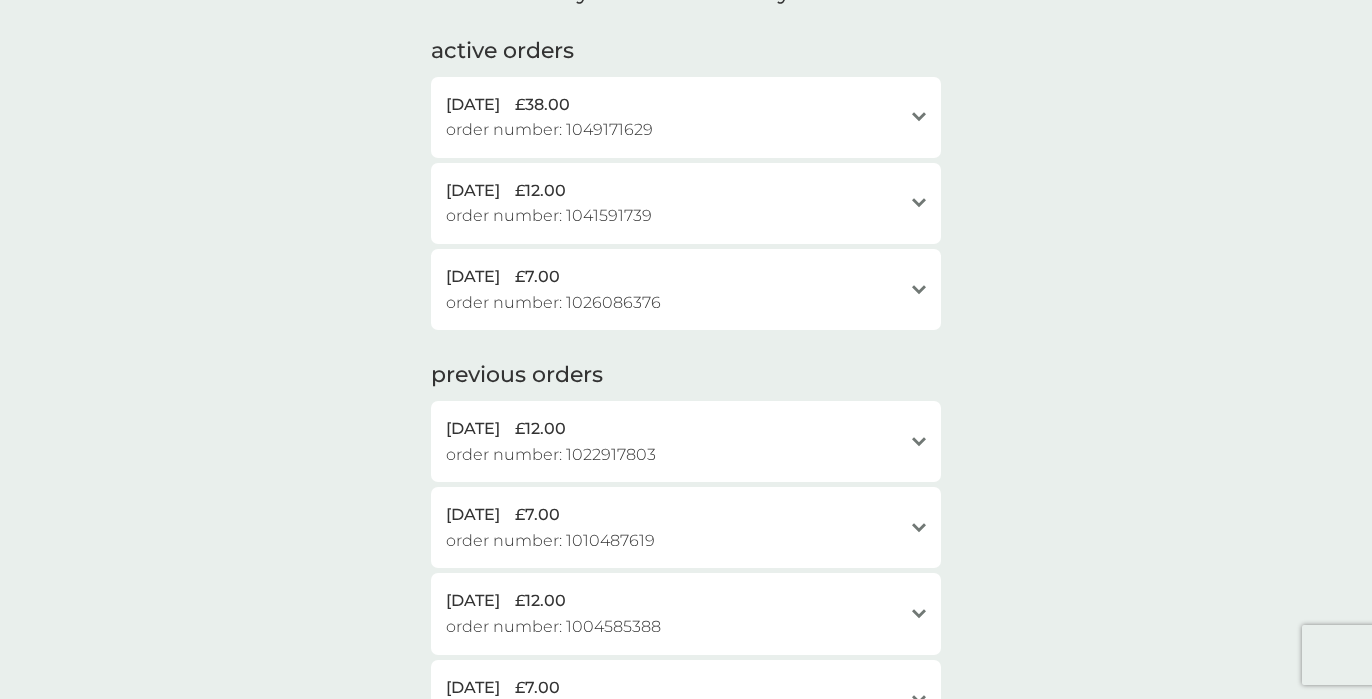 scroll, scrollTop: 119, scrollLeft: 0, axis: vertical 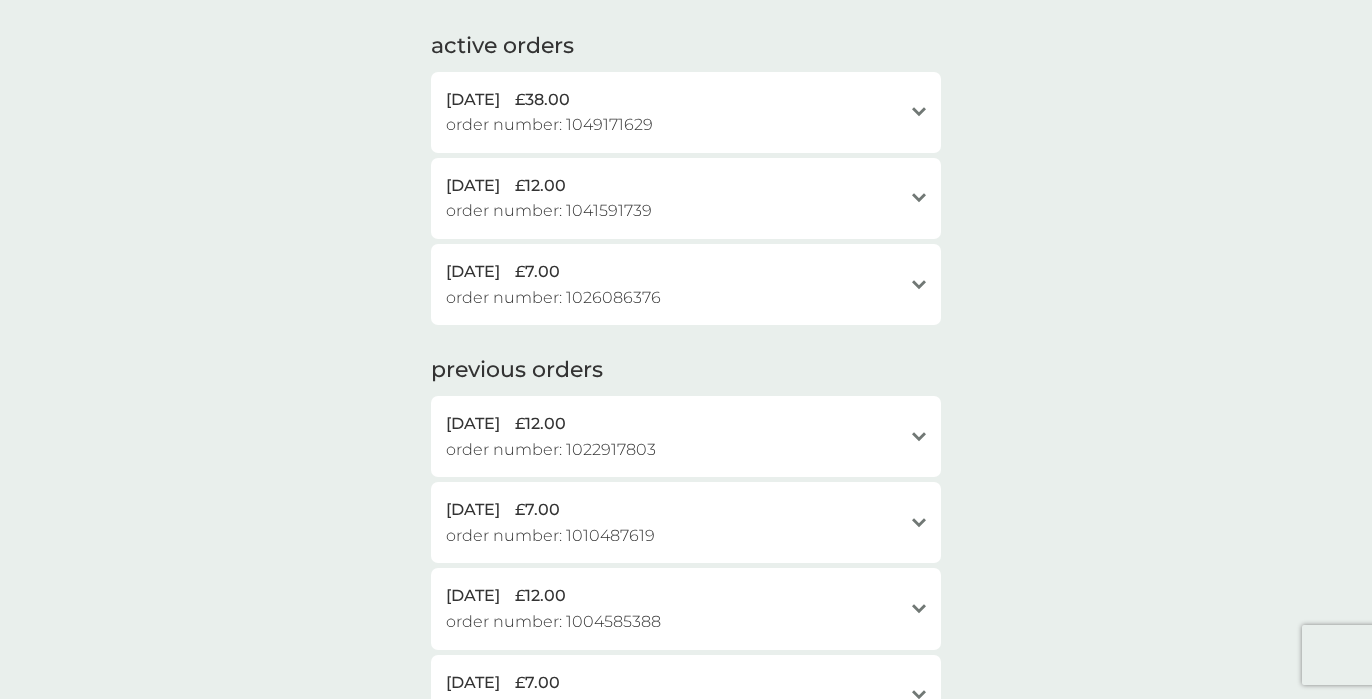 click on "open" at bounding box center [919, 608] 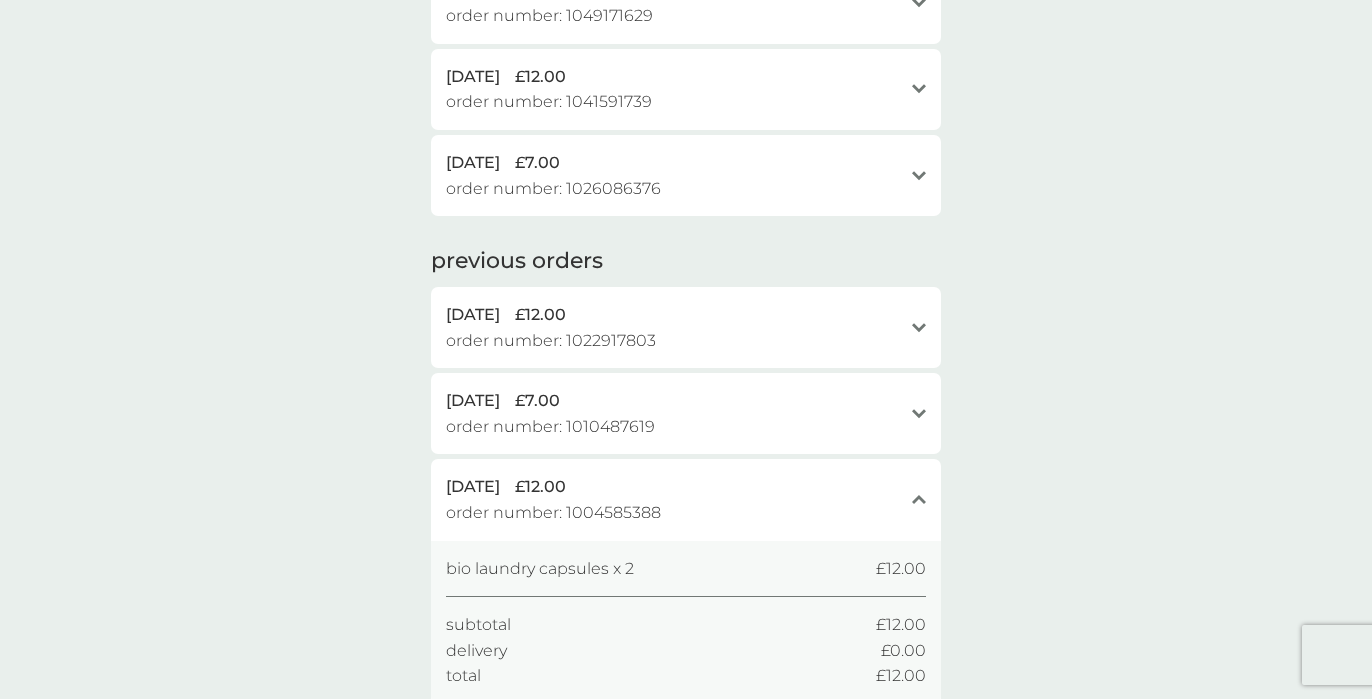 scroll, scrollTop: 236, scrollLeft: 0, axis: vertical 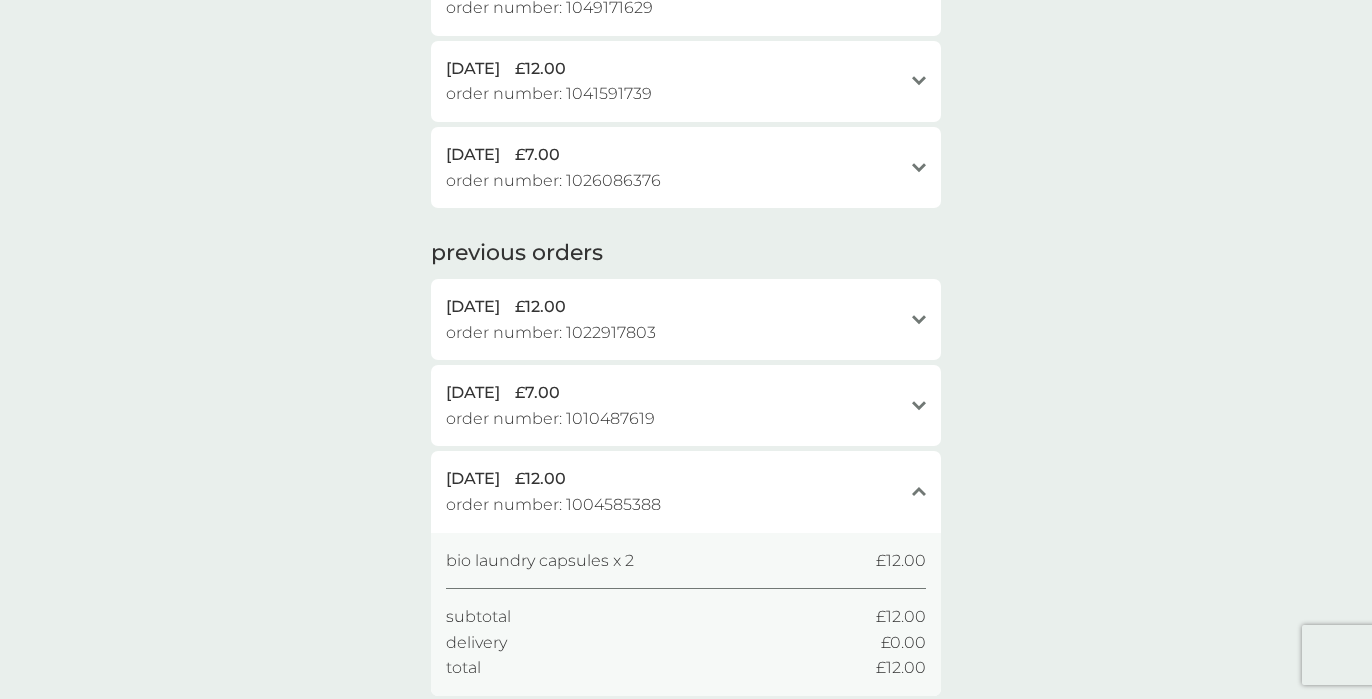 click on "close" 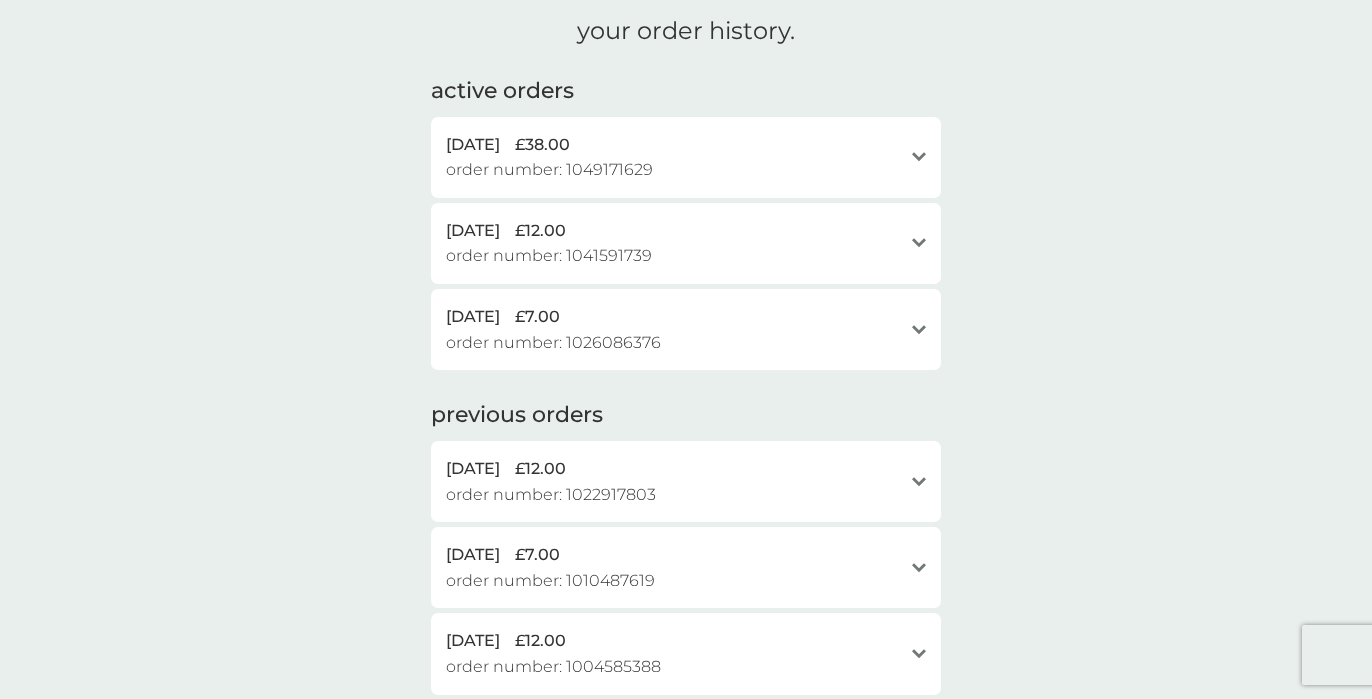 scroll, scrollTop: 46, scrollLeft: 0, axis: vertical 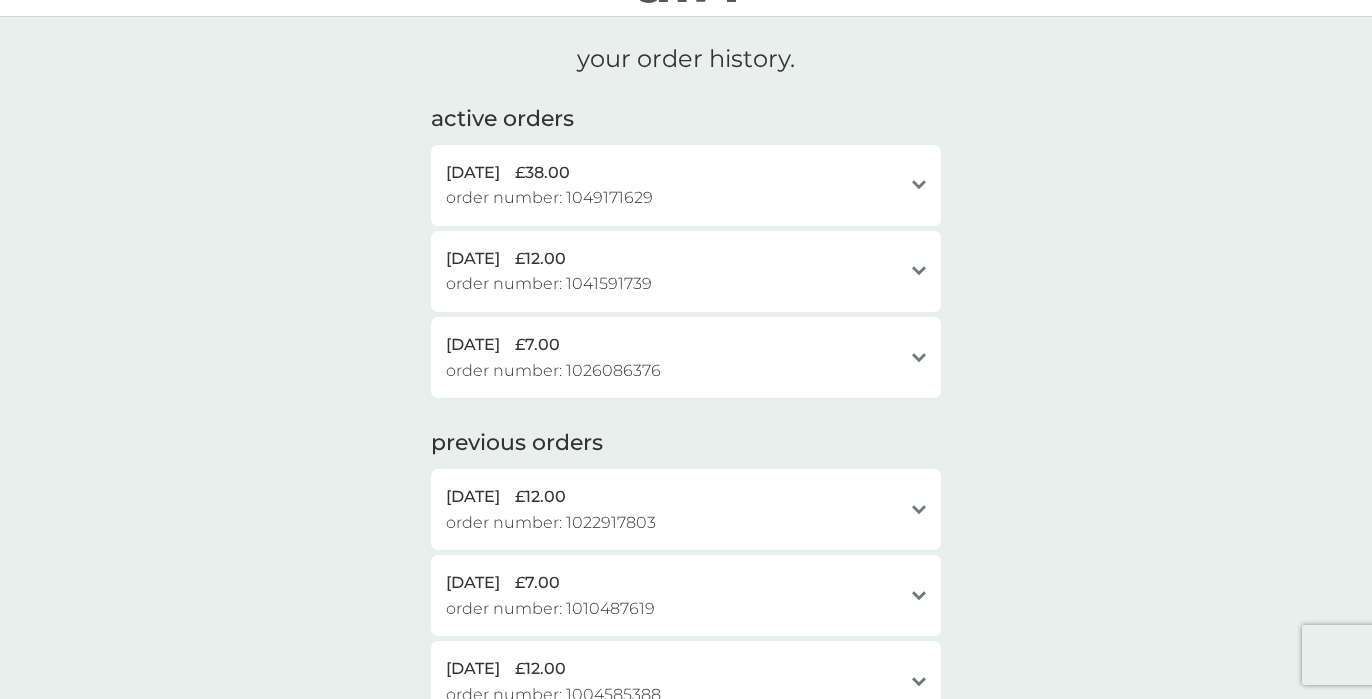 click on "open" at bounding box center [919, 185] 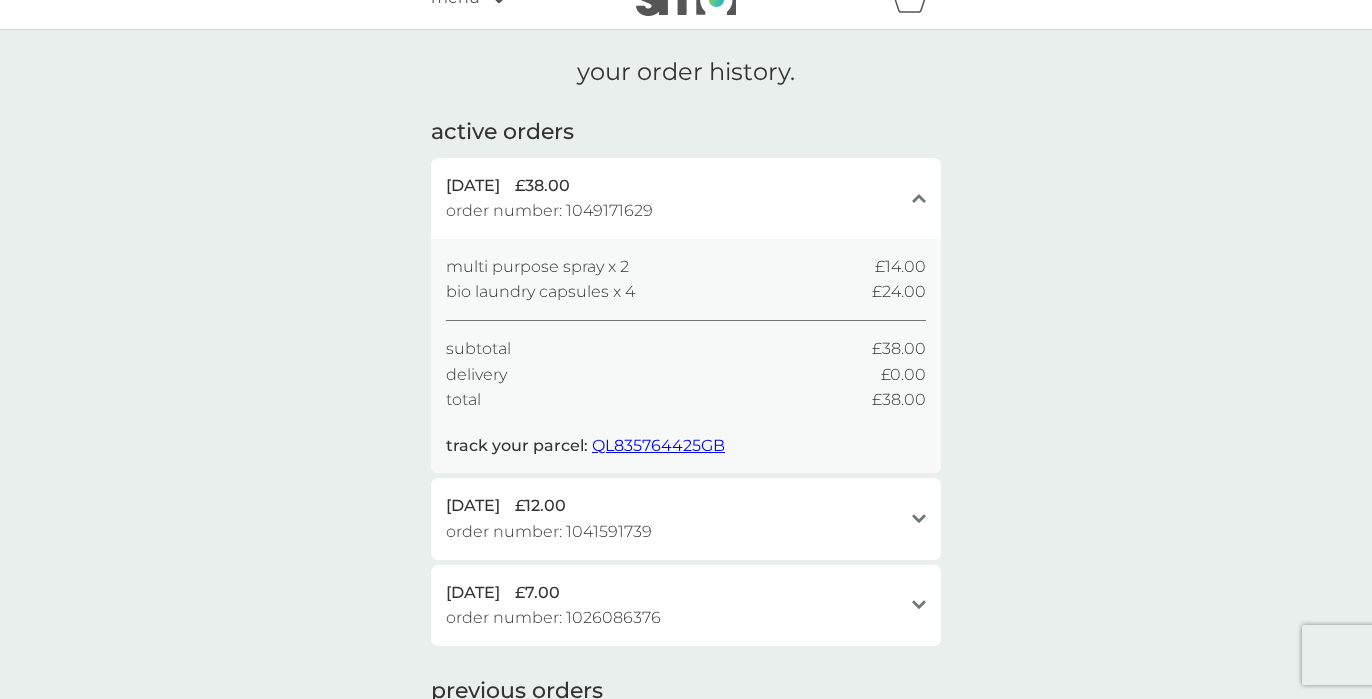 scroll, scrollTop: 37, scrollLeft: 0, axis: vertical 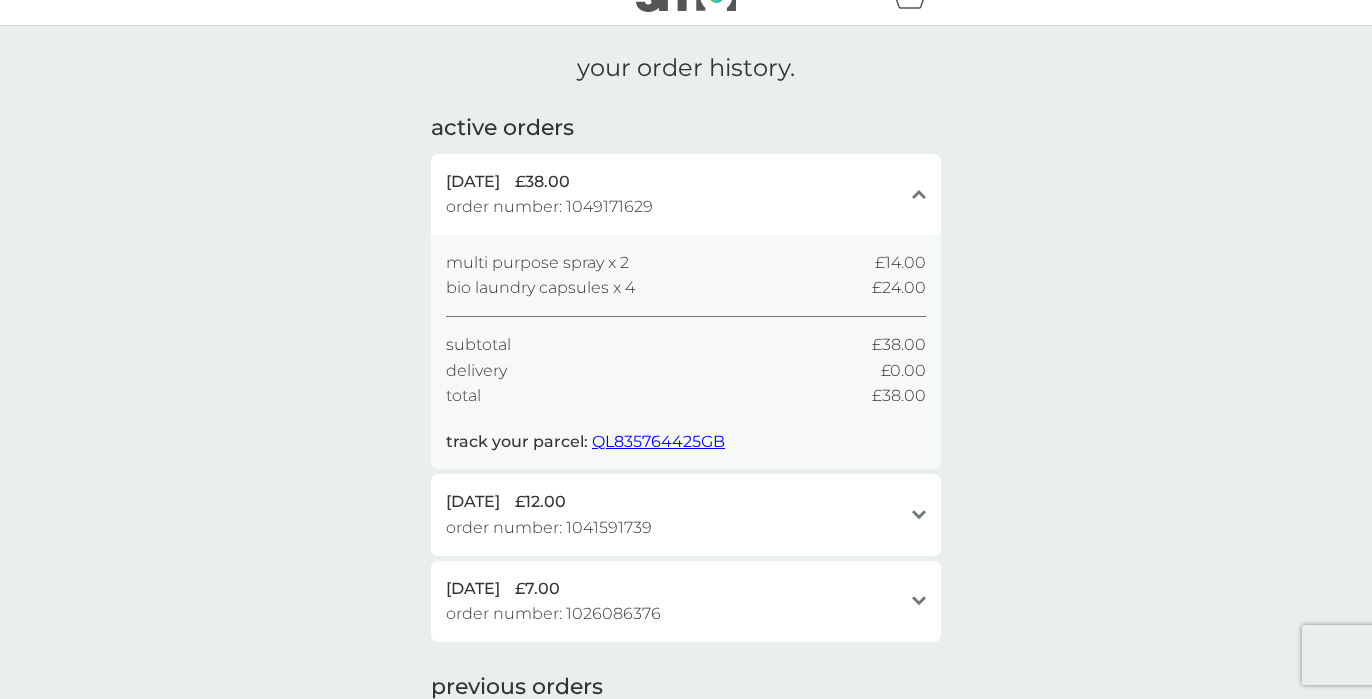 click on "open" at bounding box center (919, 515) 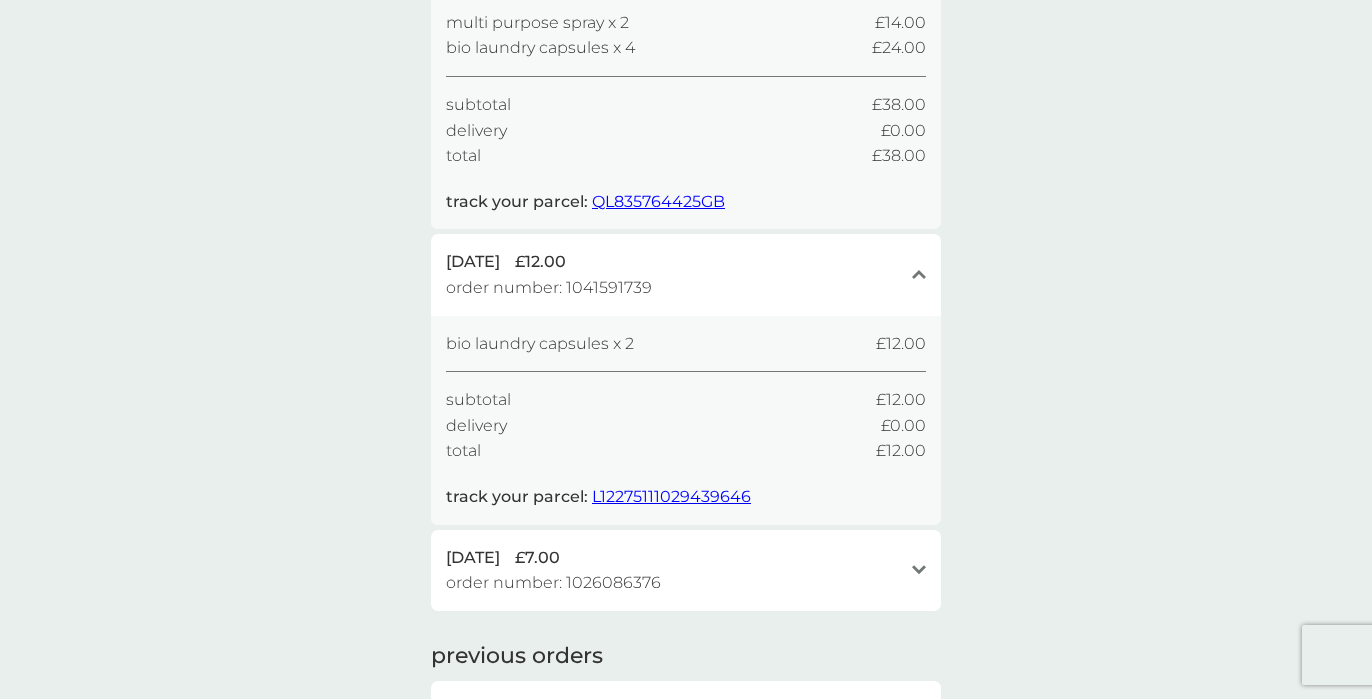 scroll, scrollTop: 306, scrollLeft: 0, axis: vertical 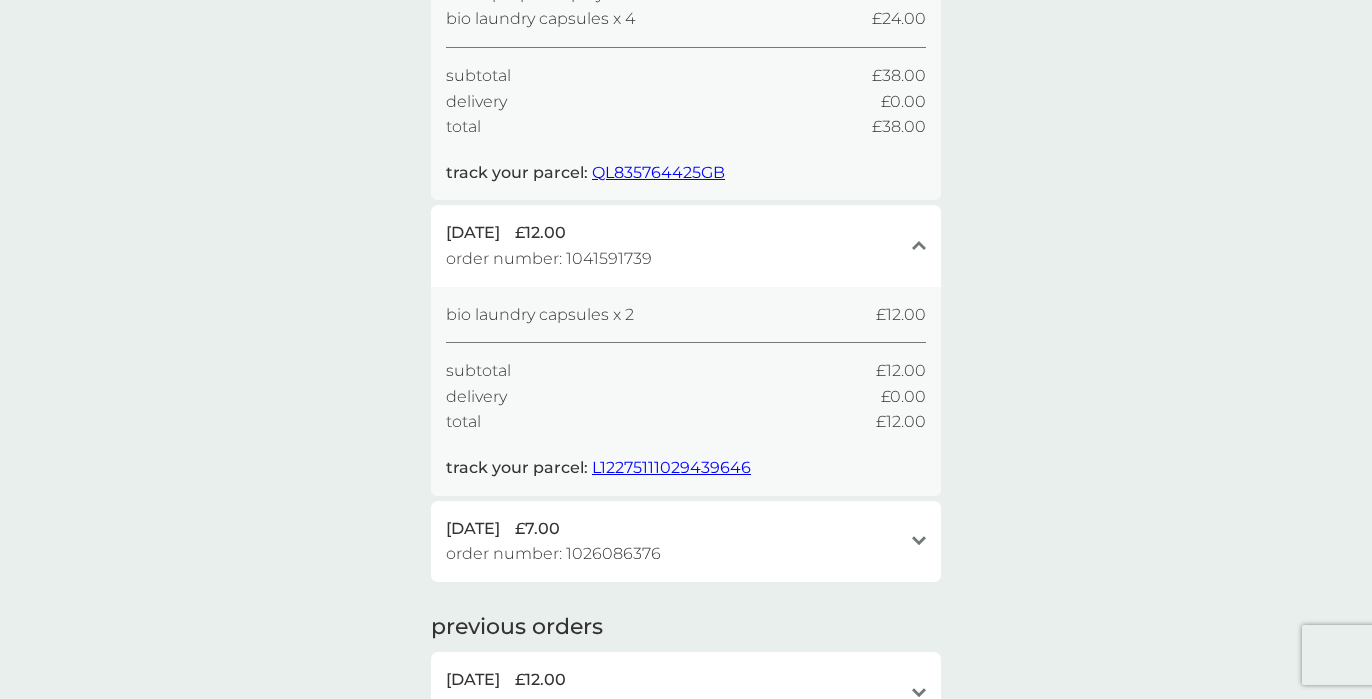 click on "open" at bounding box center (919, 541) 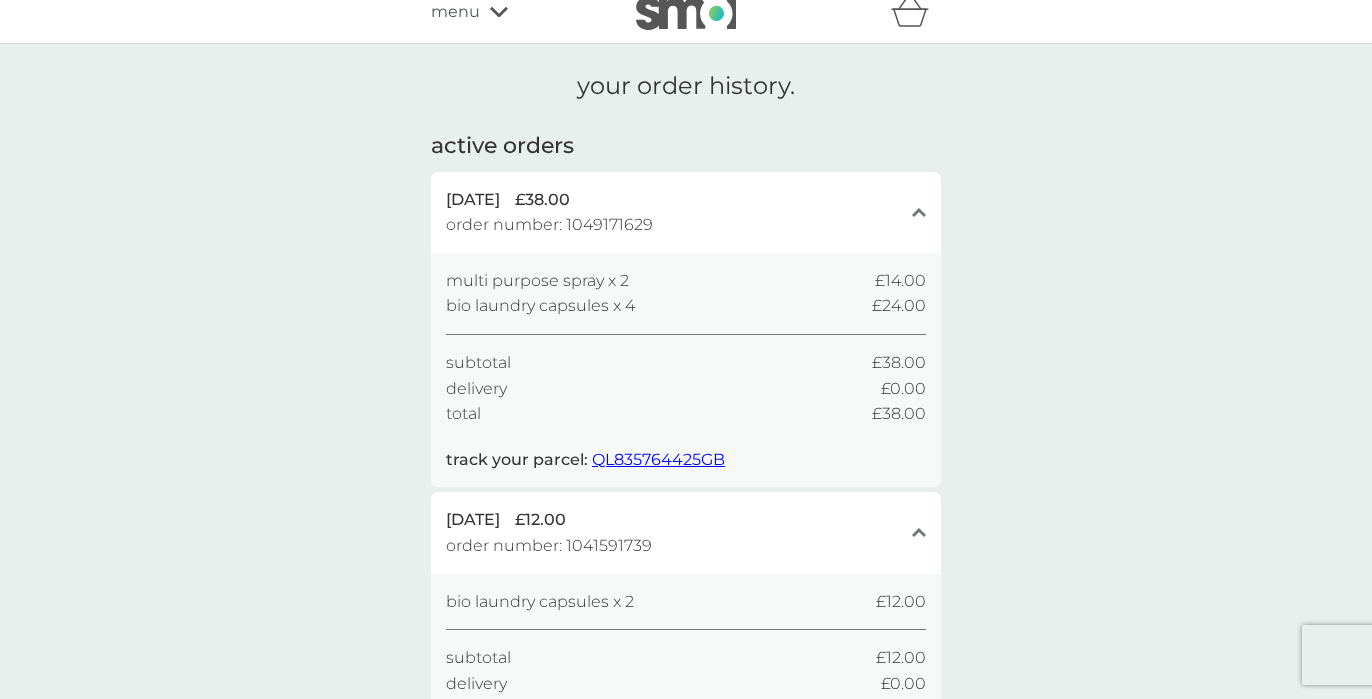 scroll, scrollTop: 8, scrollLeft: 0, axis: vertical 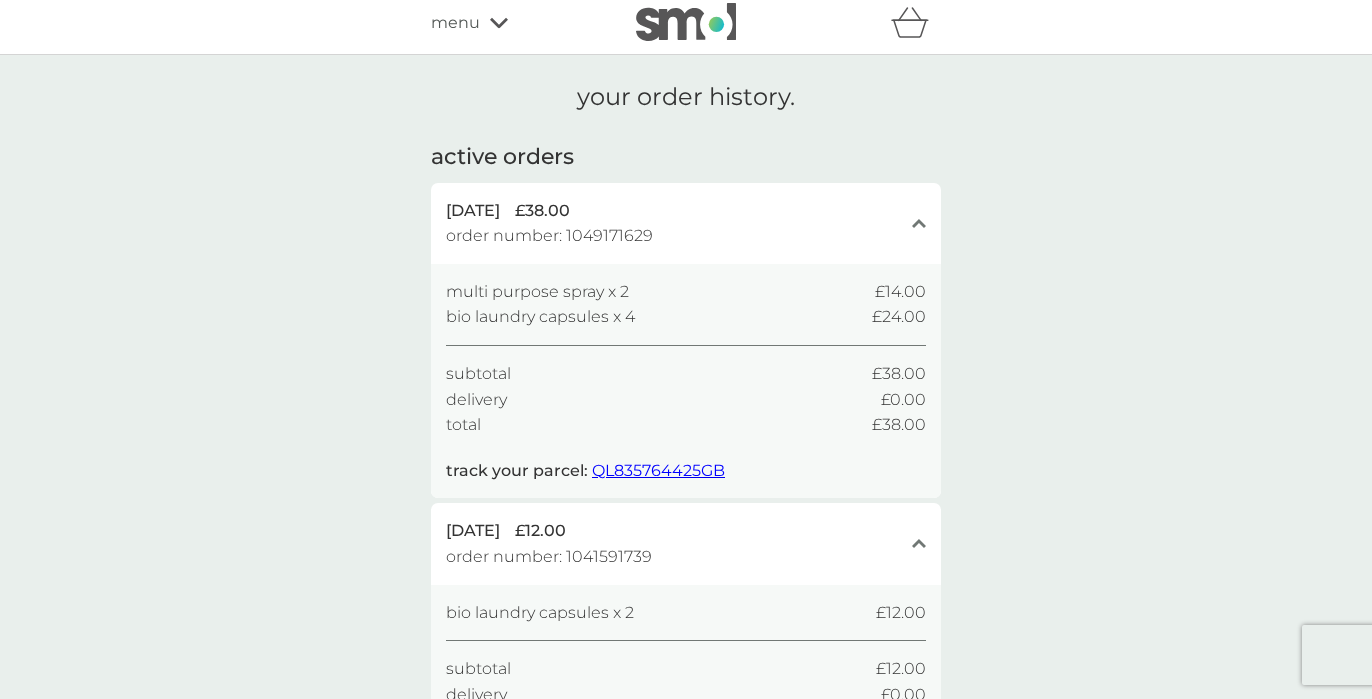 click on "menu" at bounding box center [455, 23] 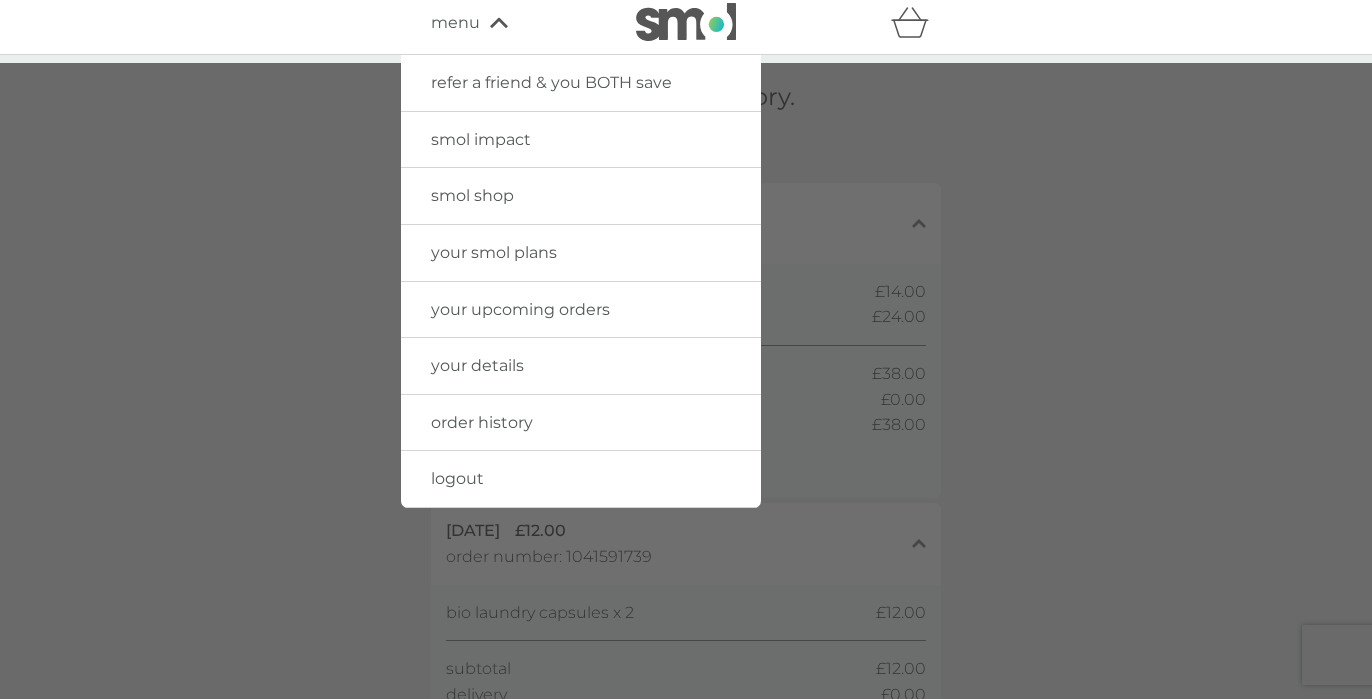 click on "your smol plans" at bounding box center [494, 252] 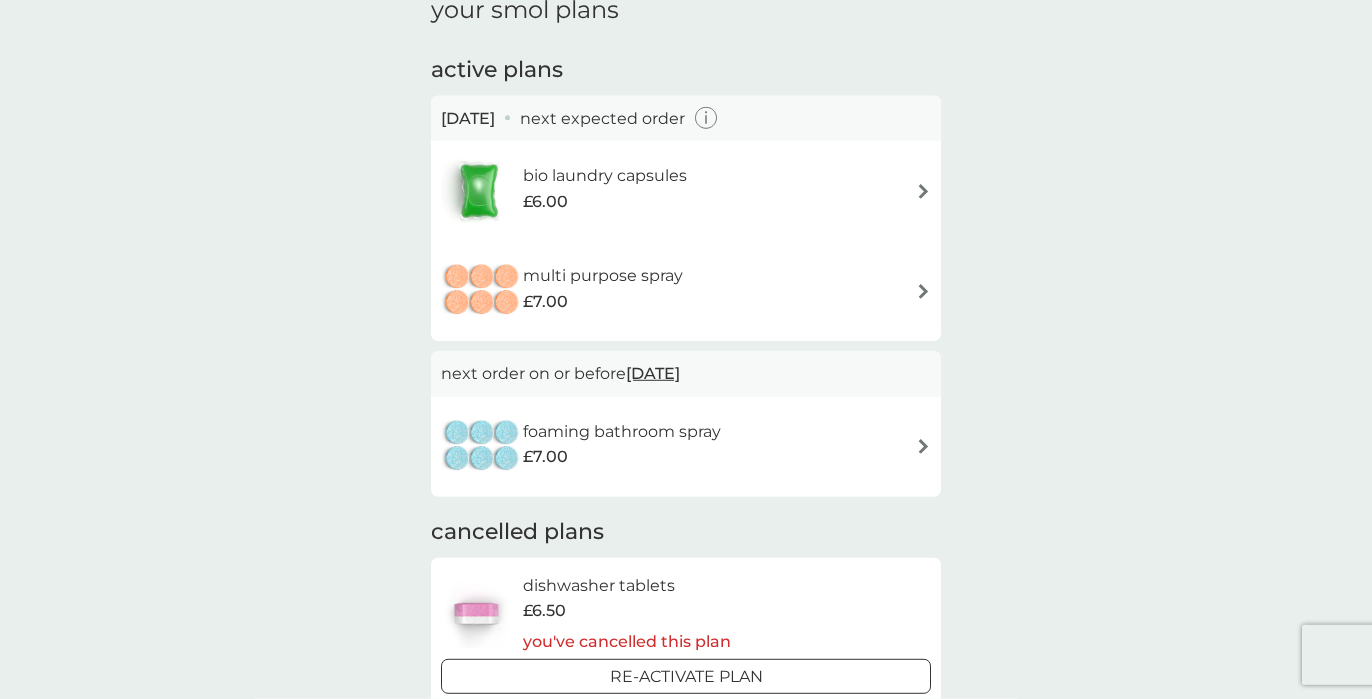 scroll, scrollTop: 0, scrollLeft: 0, axis: both 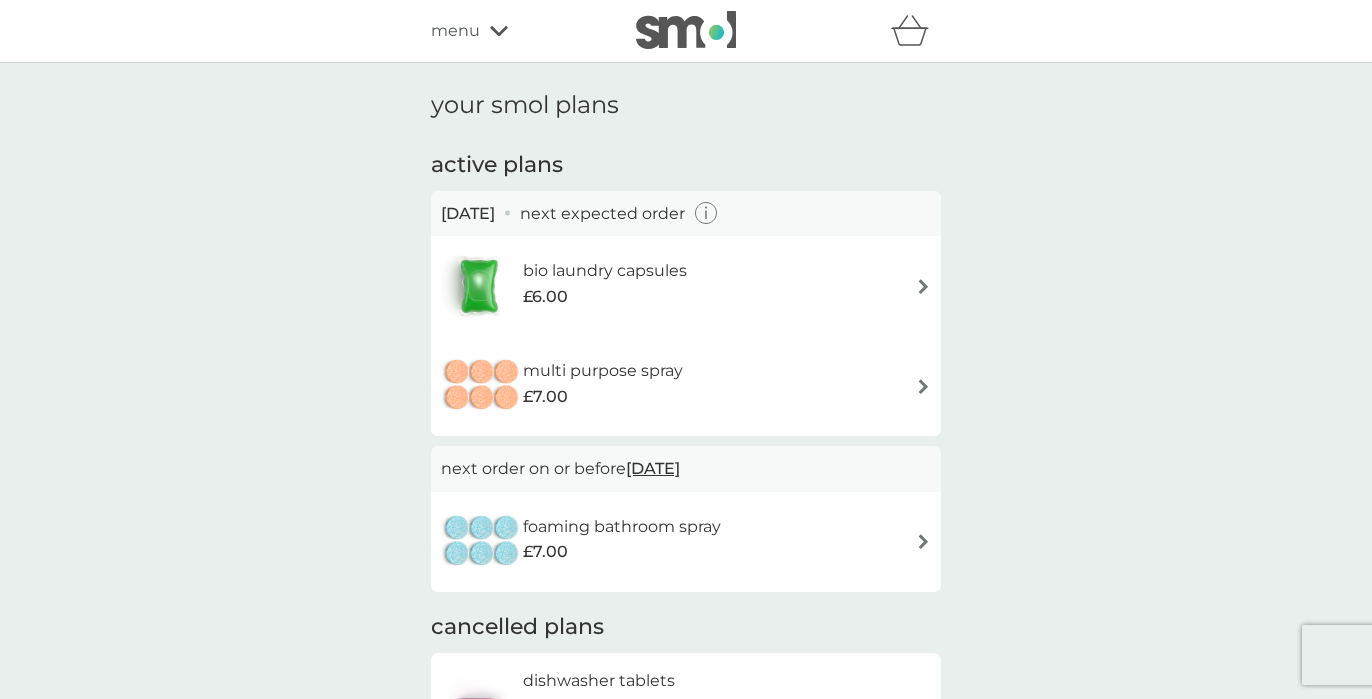 click on "bio laundry capsules £6.00" at bounding box center (686, 286) 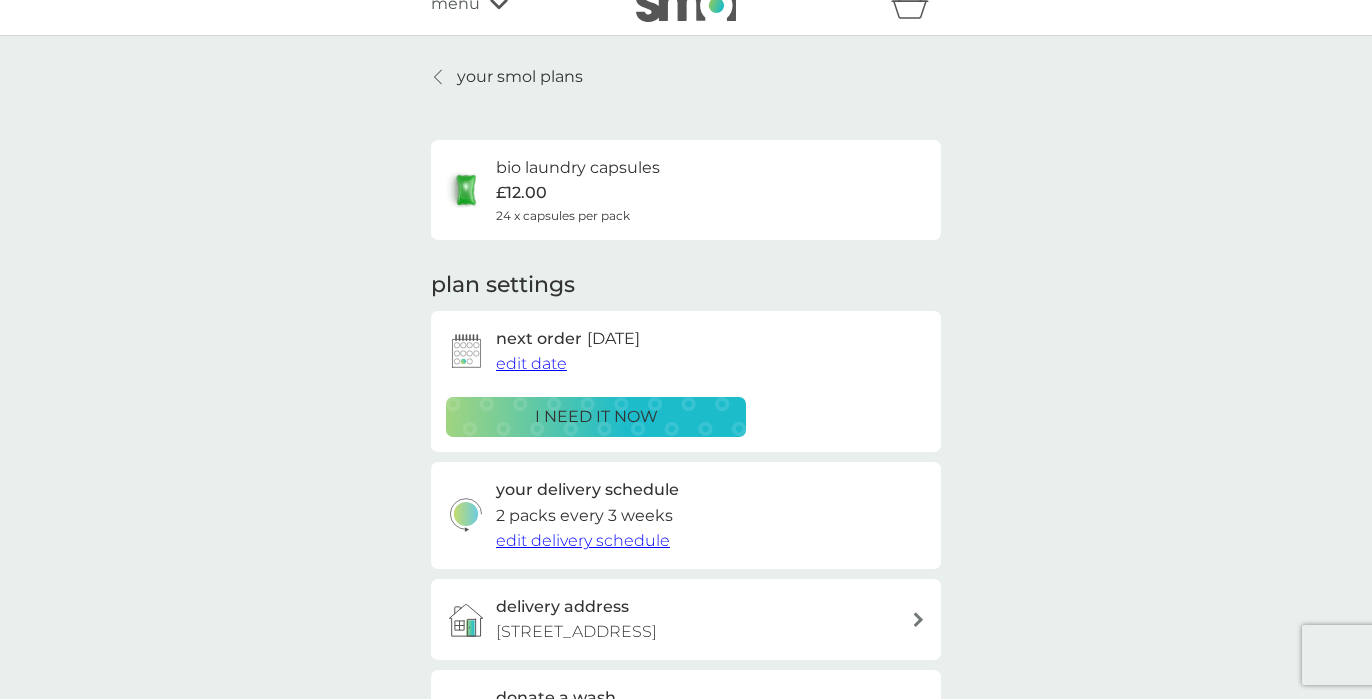 scroll, scrollTop: 0, scrollLeft: 0, axis: both 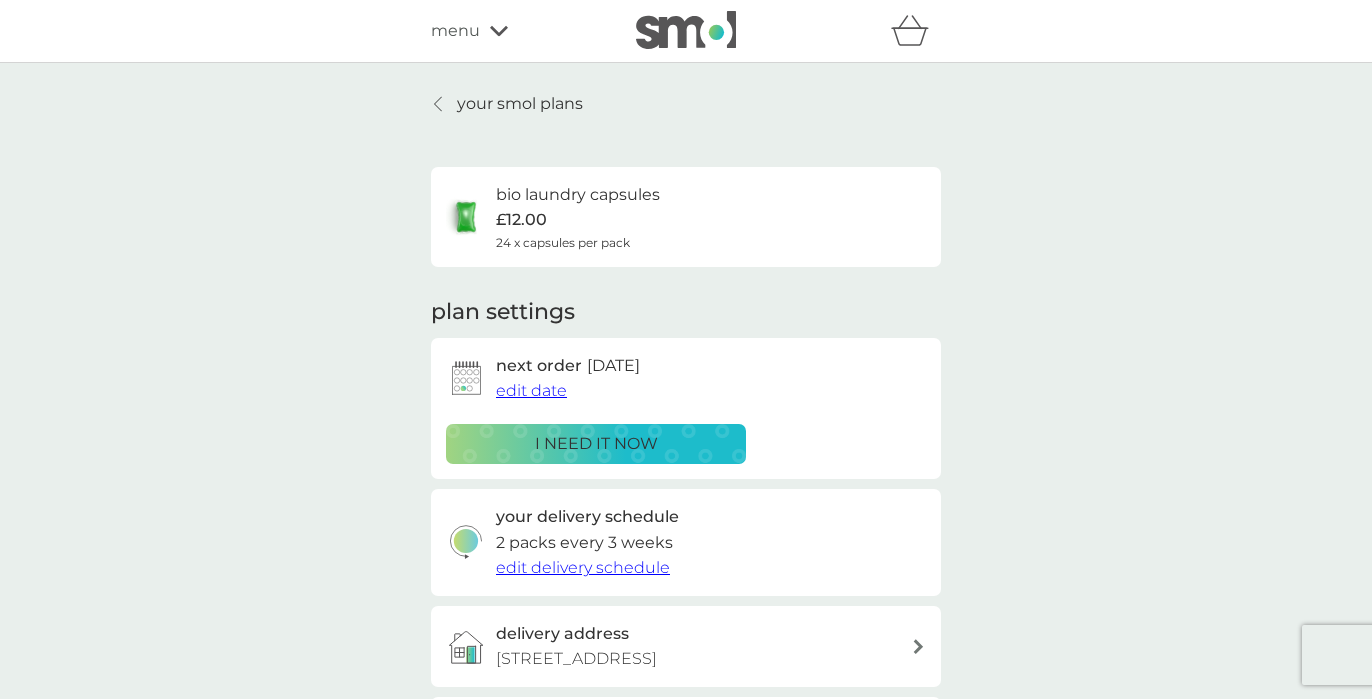 click on "your smol plans" at bounding box center (507, 104) 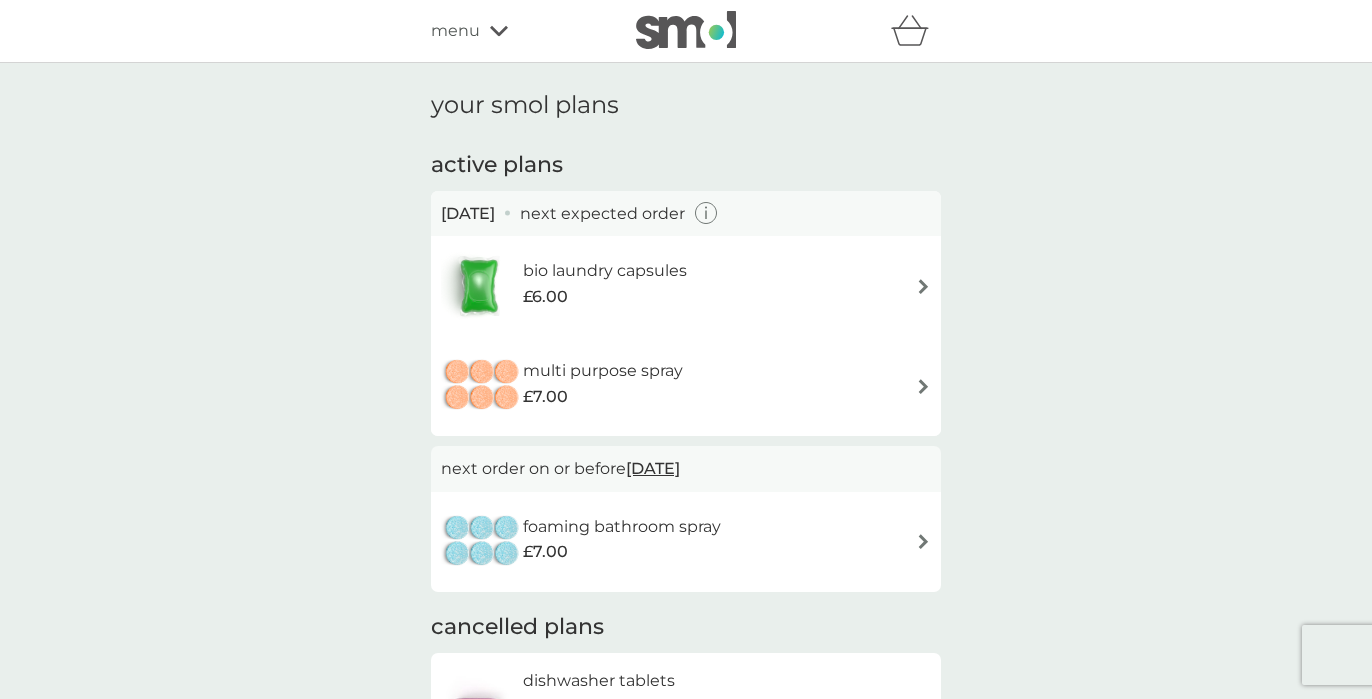 click on "£7.00" at bounding box center [603, 397] 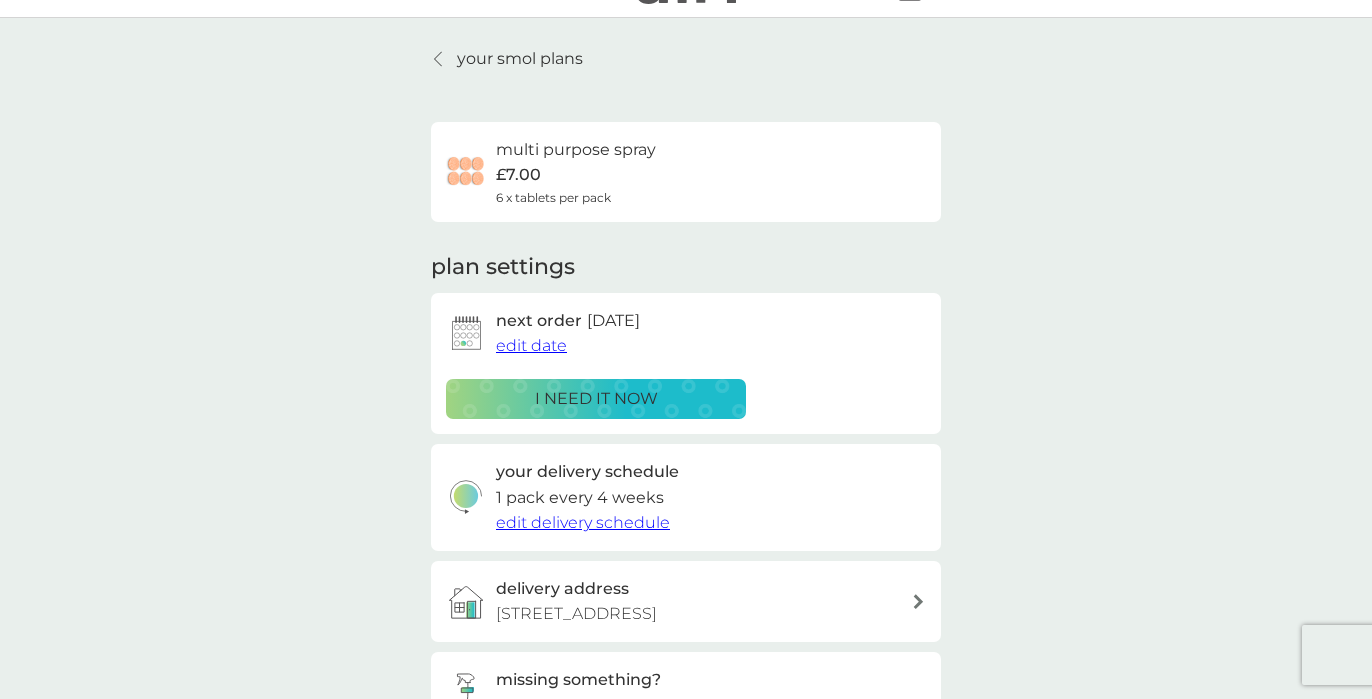 scroll, scrollTop: 48, scrollLeft: 0, axis: vertical 